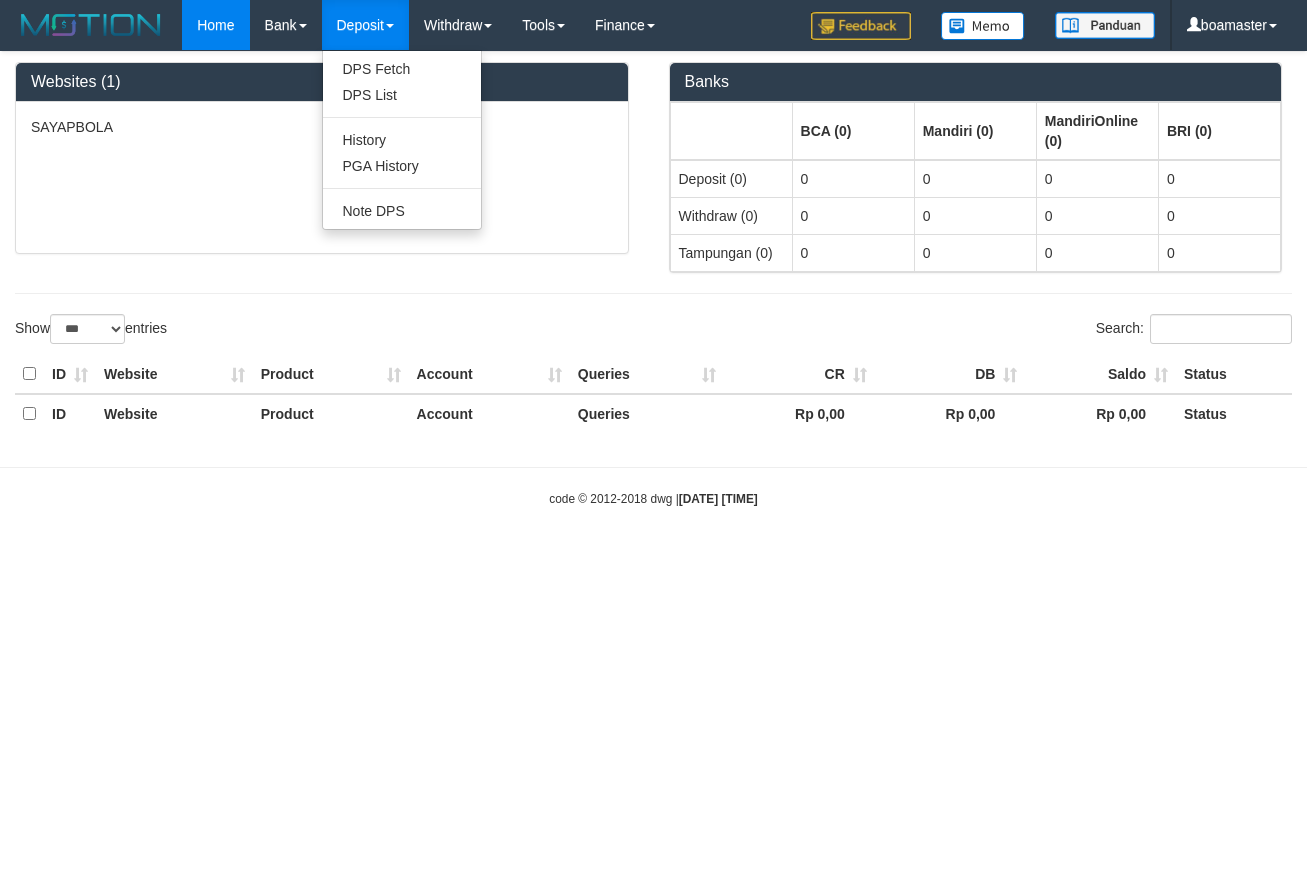 select on "***" 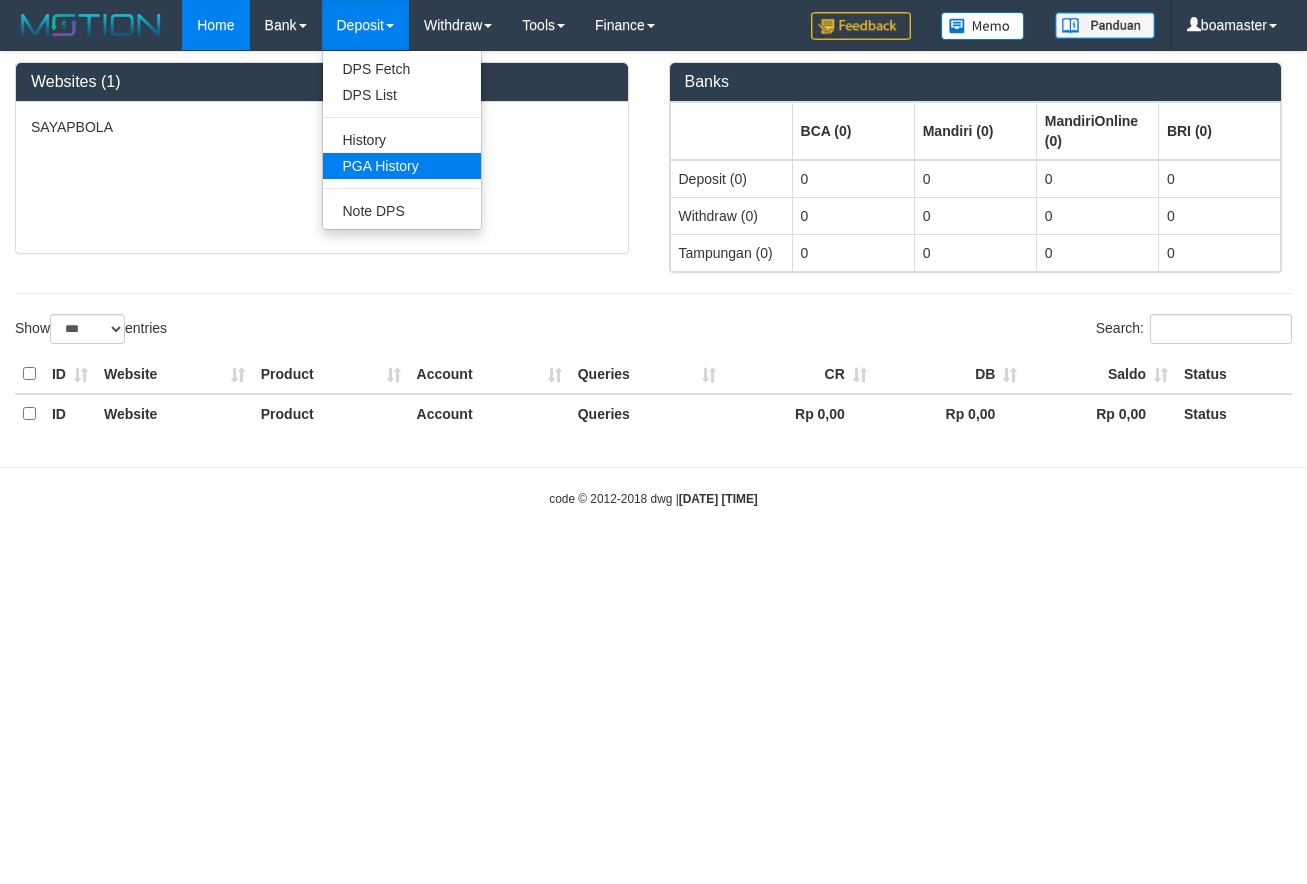 scroll, scrollTop: 0, scrollLeft: 0, axis: both 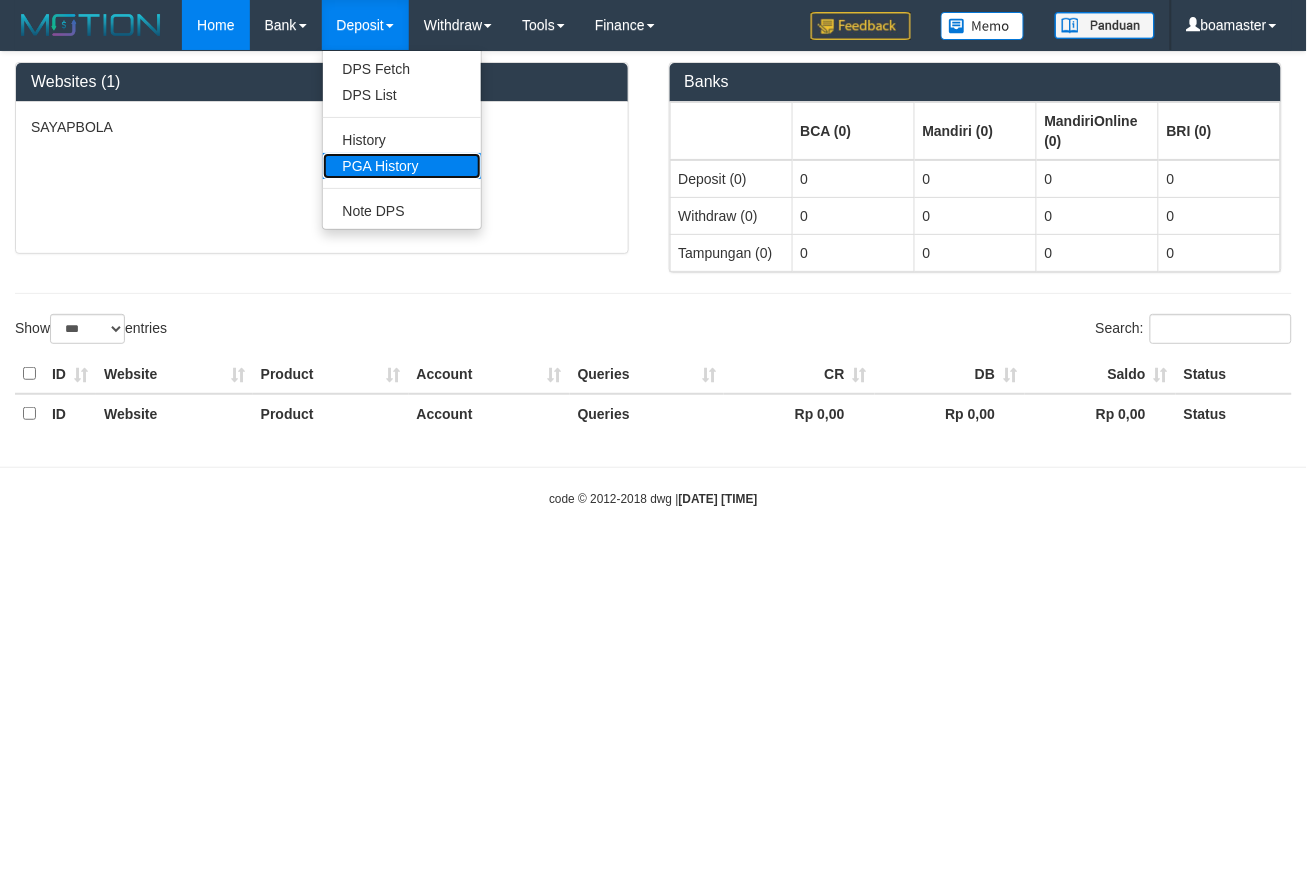 click on "PGA History" at bounding box center (402, 166) 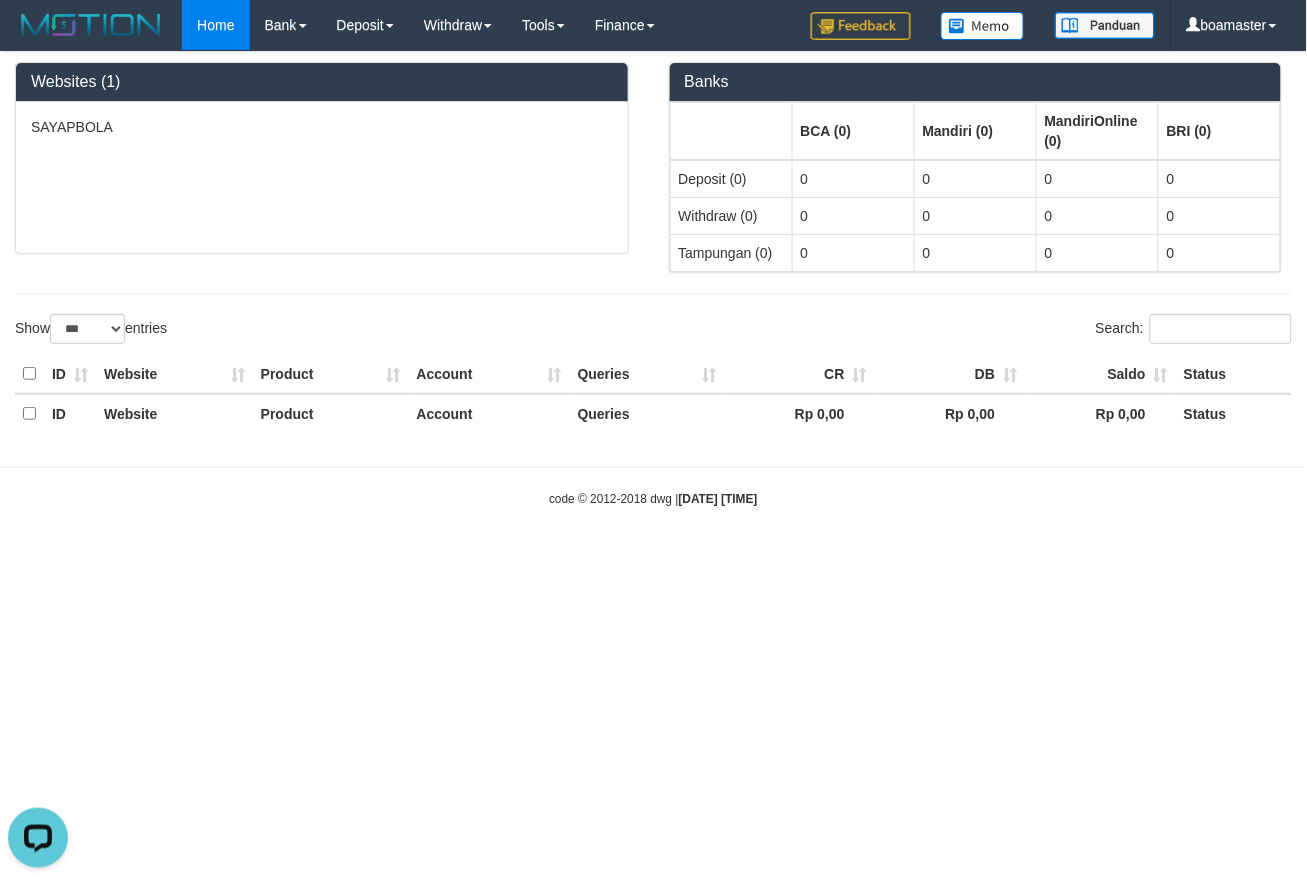 scroll, scrollTop: 0, scrollLeft: 0, axis: both 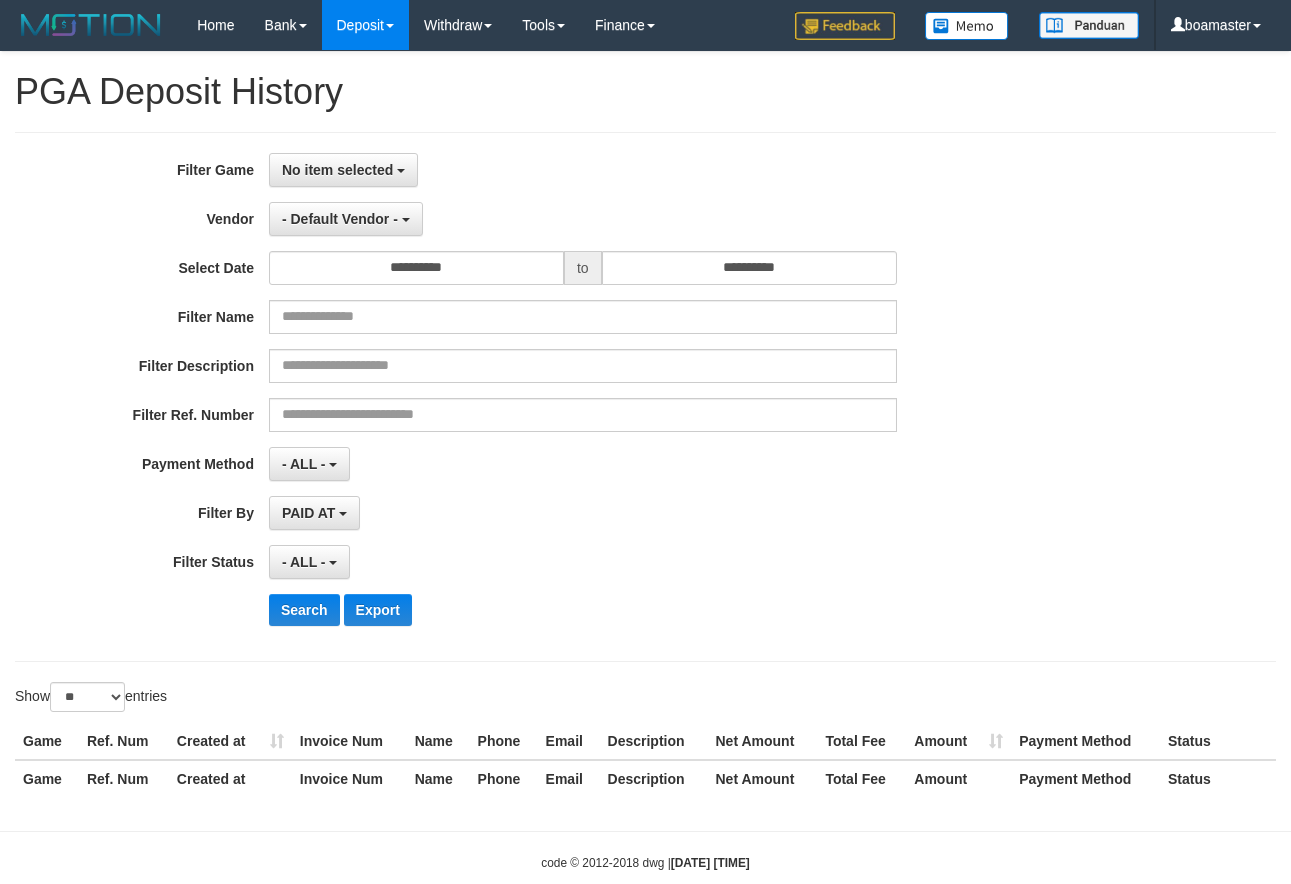 select 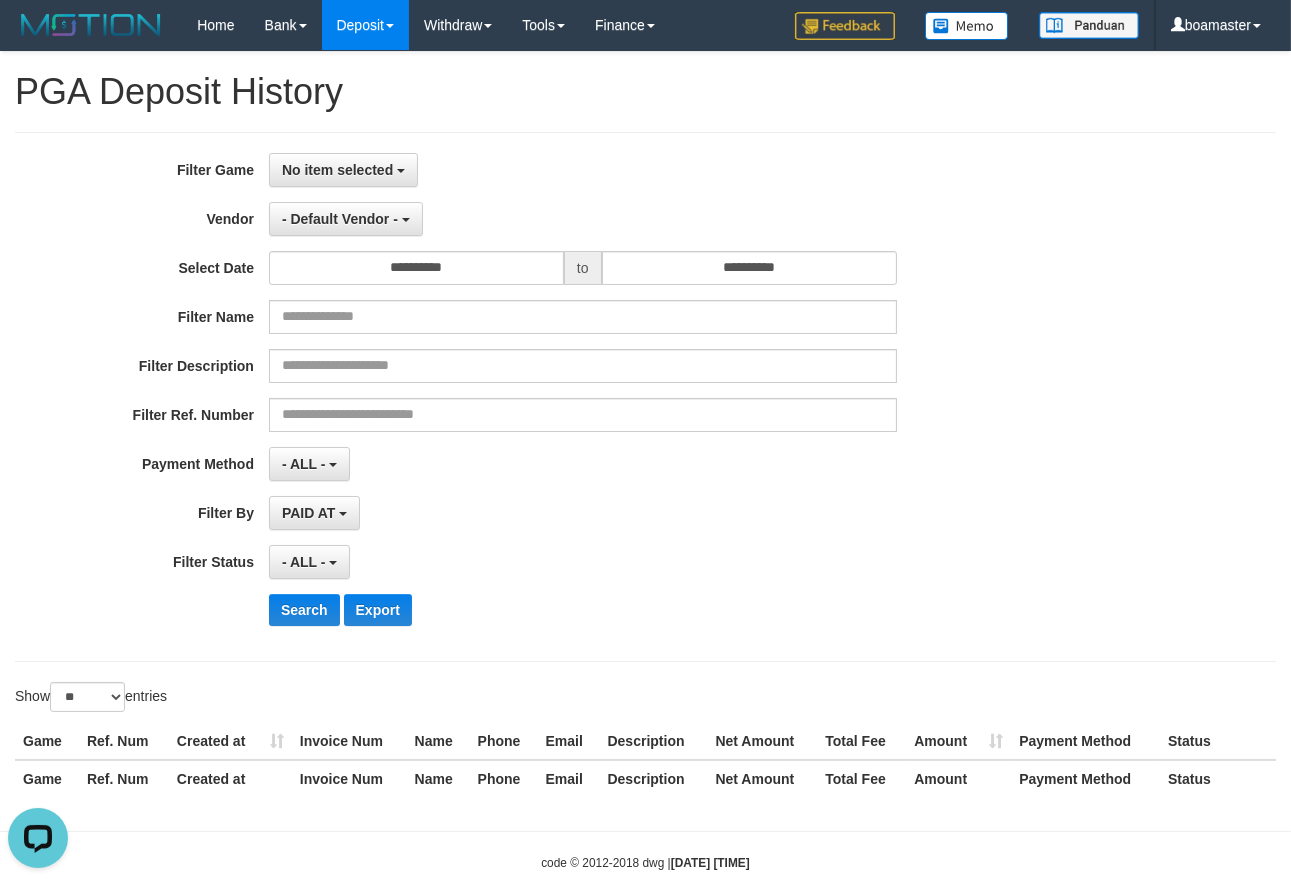 scroll, scrollTop: 0, scrollLeft: 0, axis: both 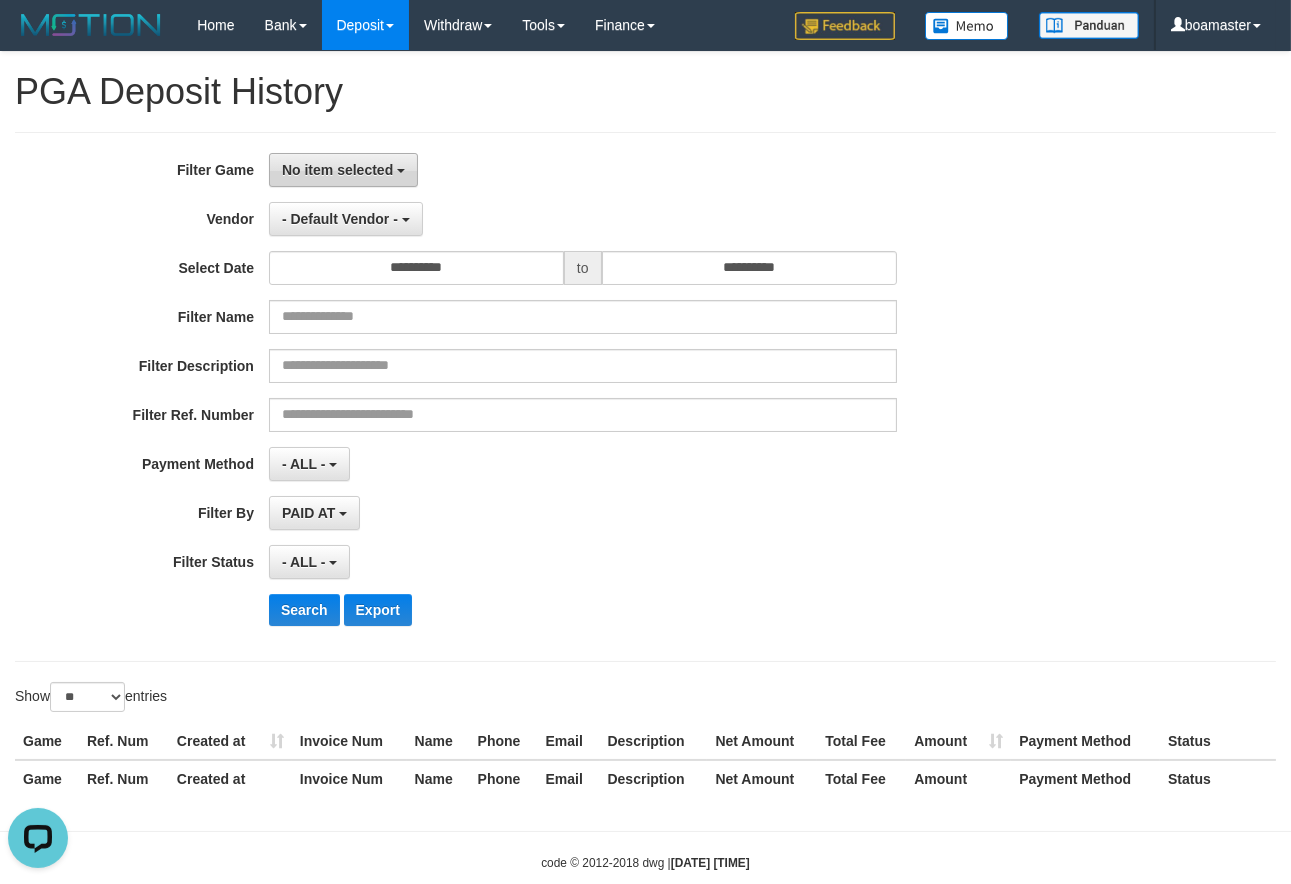 click on "No item selected" at bounding box center [337, 170] 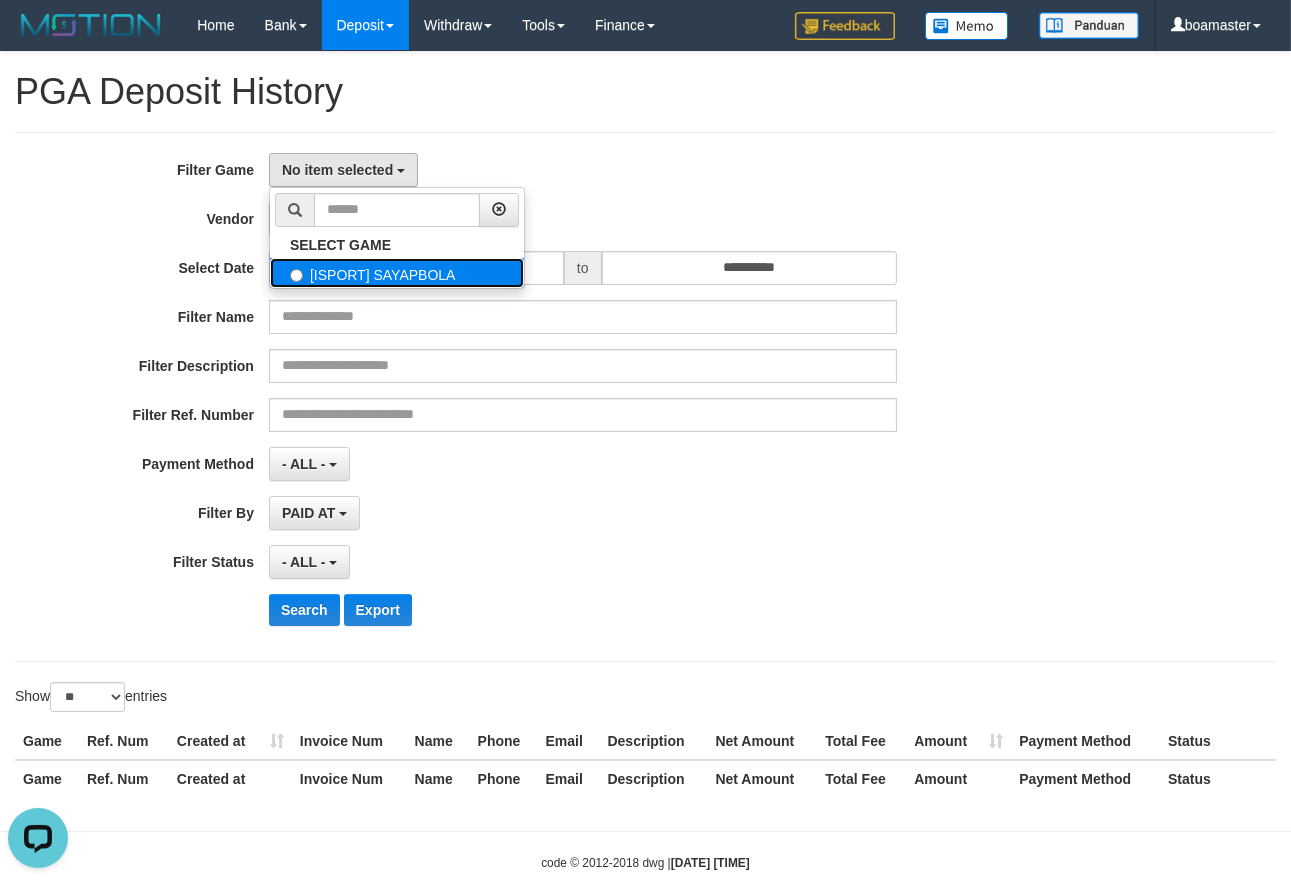 click on "[ISPORT] SAYAPBOLA" at bounding box center [397, 273] 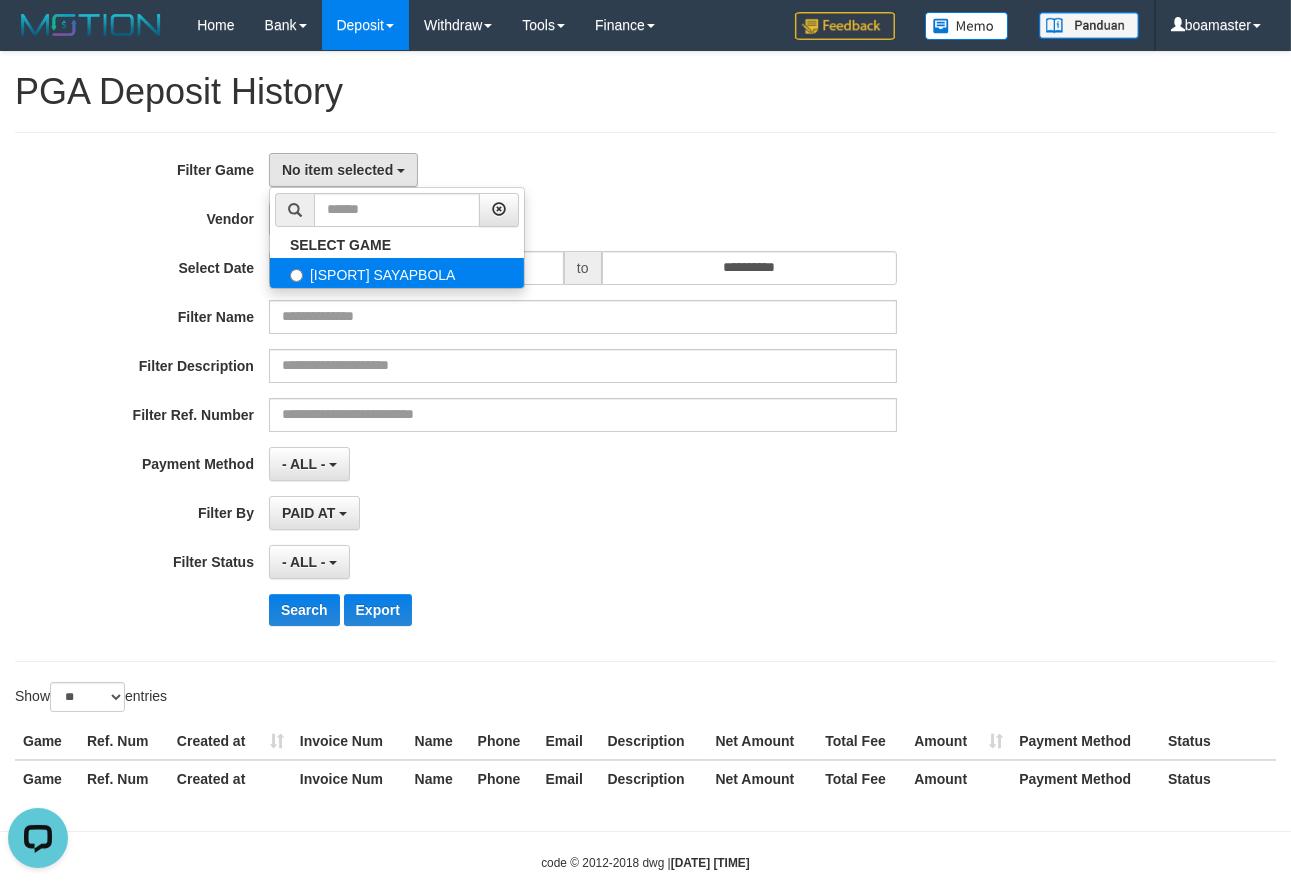 select on "****" 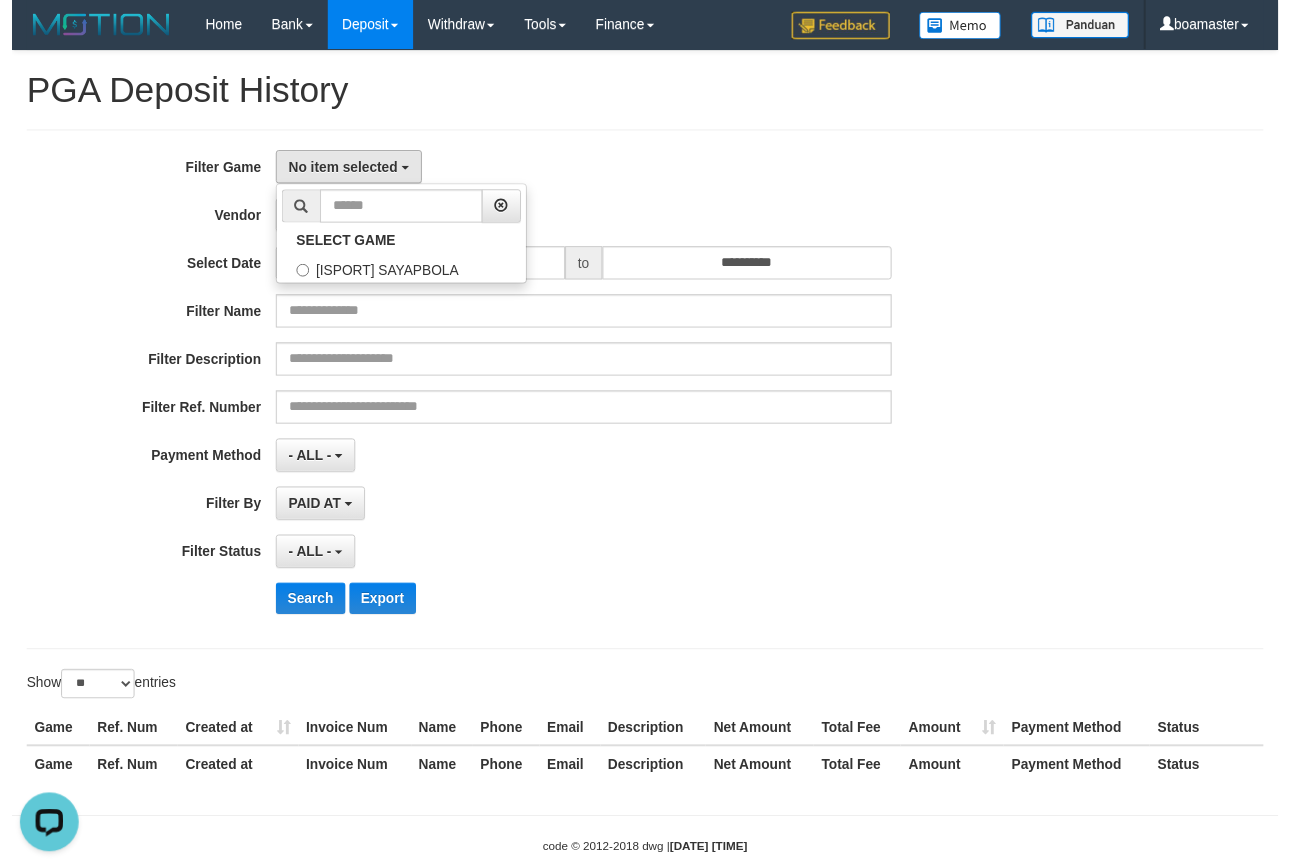 scroll, scrollTop: 17, scrollLeft: 0, axis: vertical 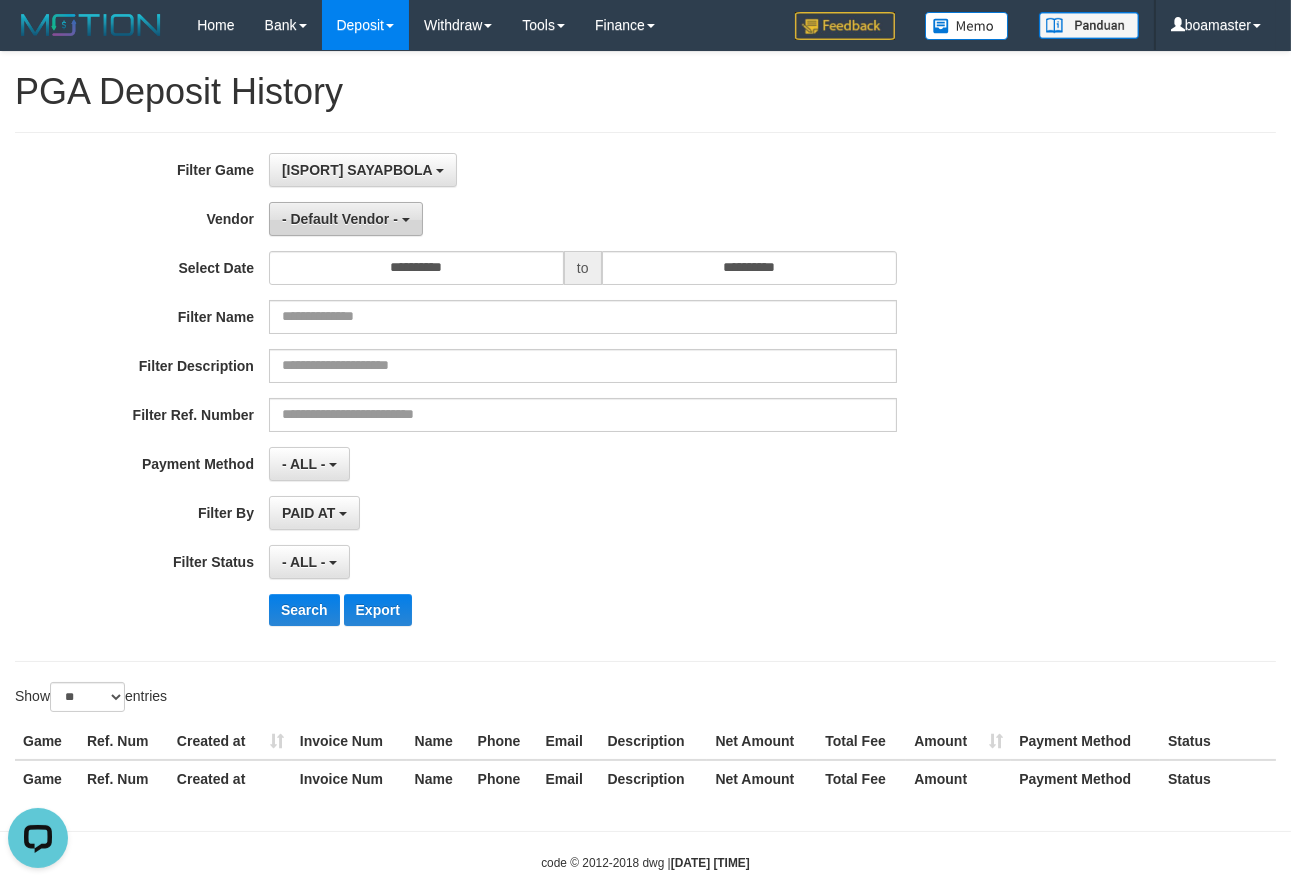 click on "- Default Vendor -" at bounding box center [340, 219] 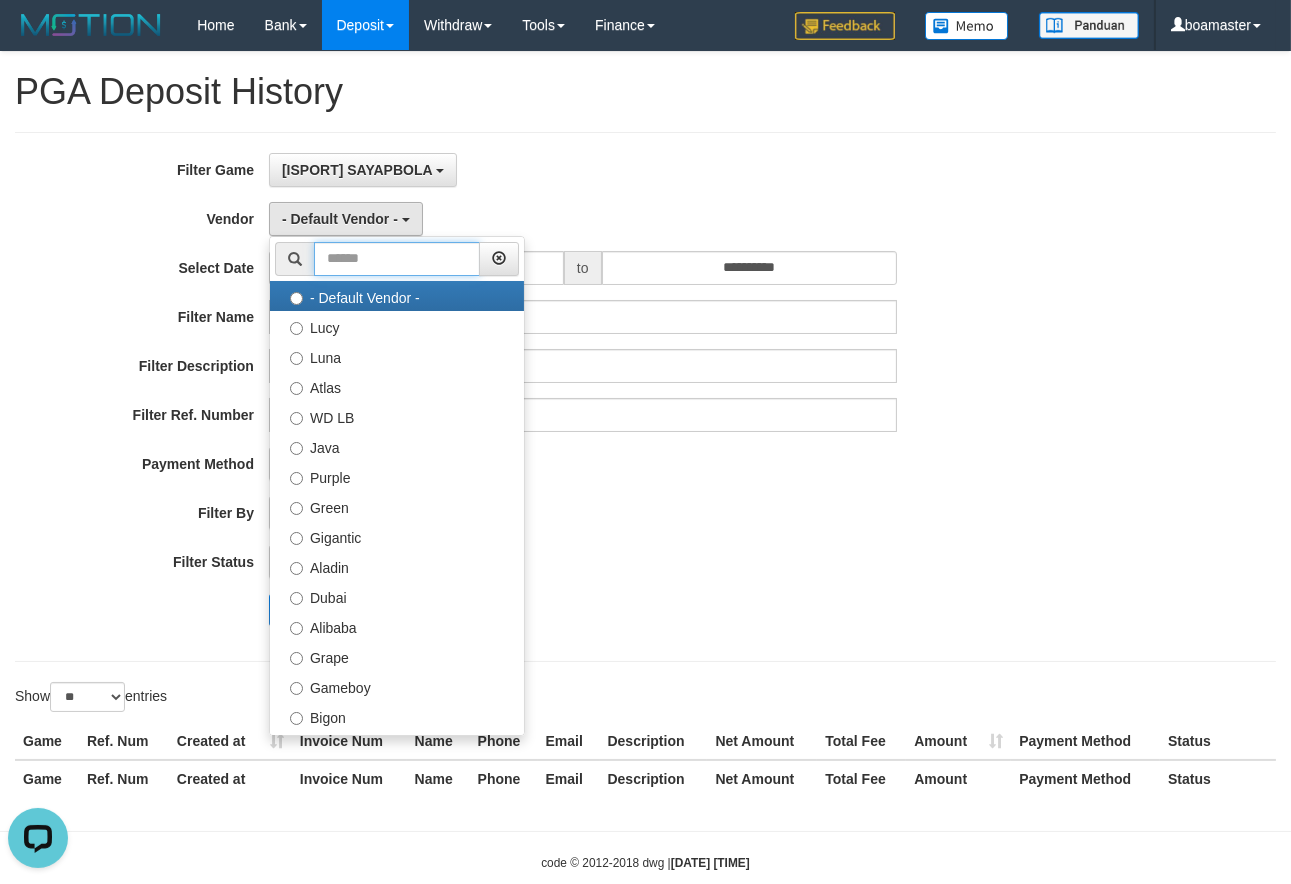 click at bounding box center (397, 259) 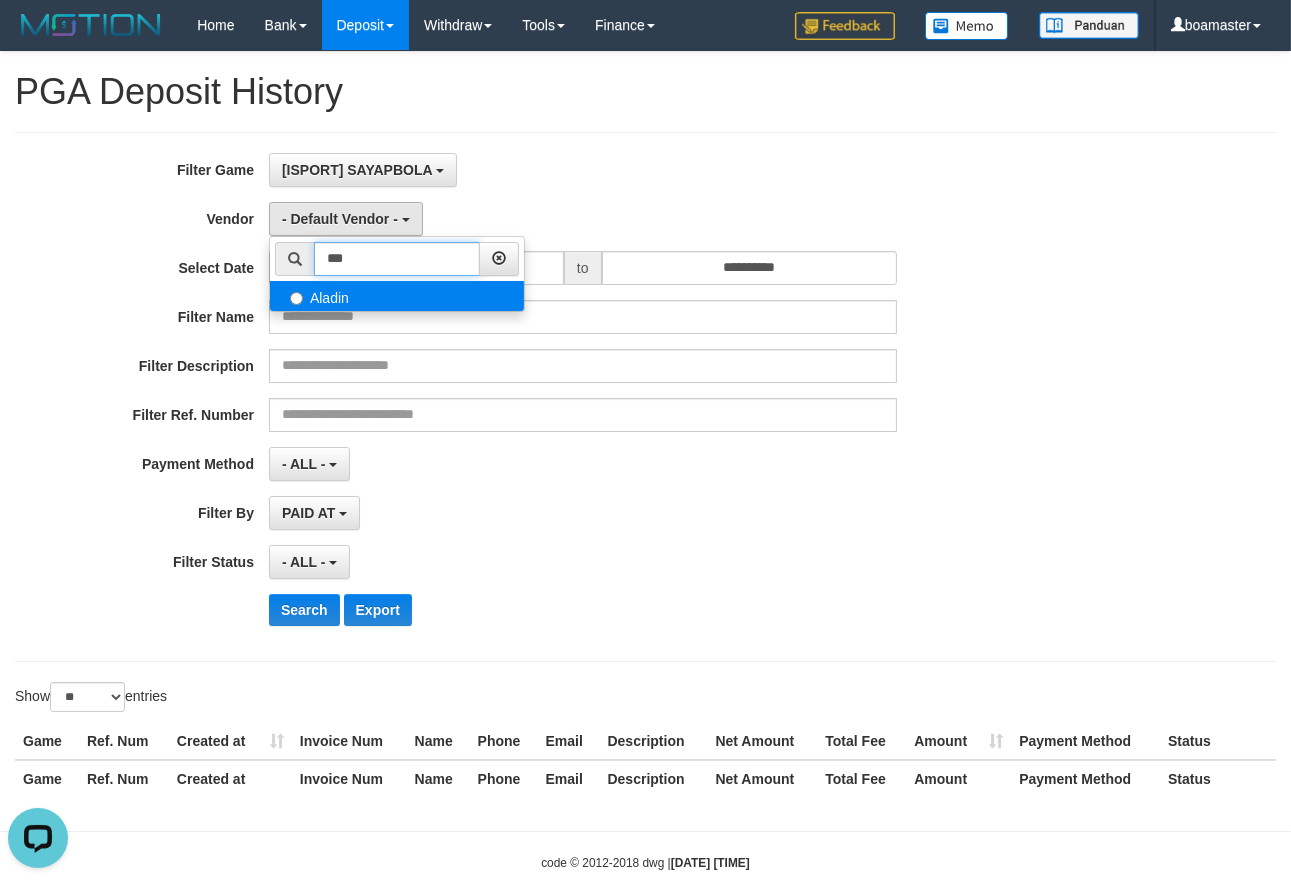 type on "***" 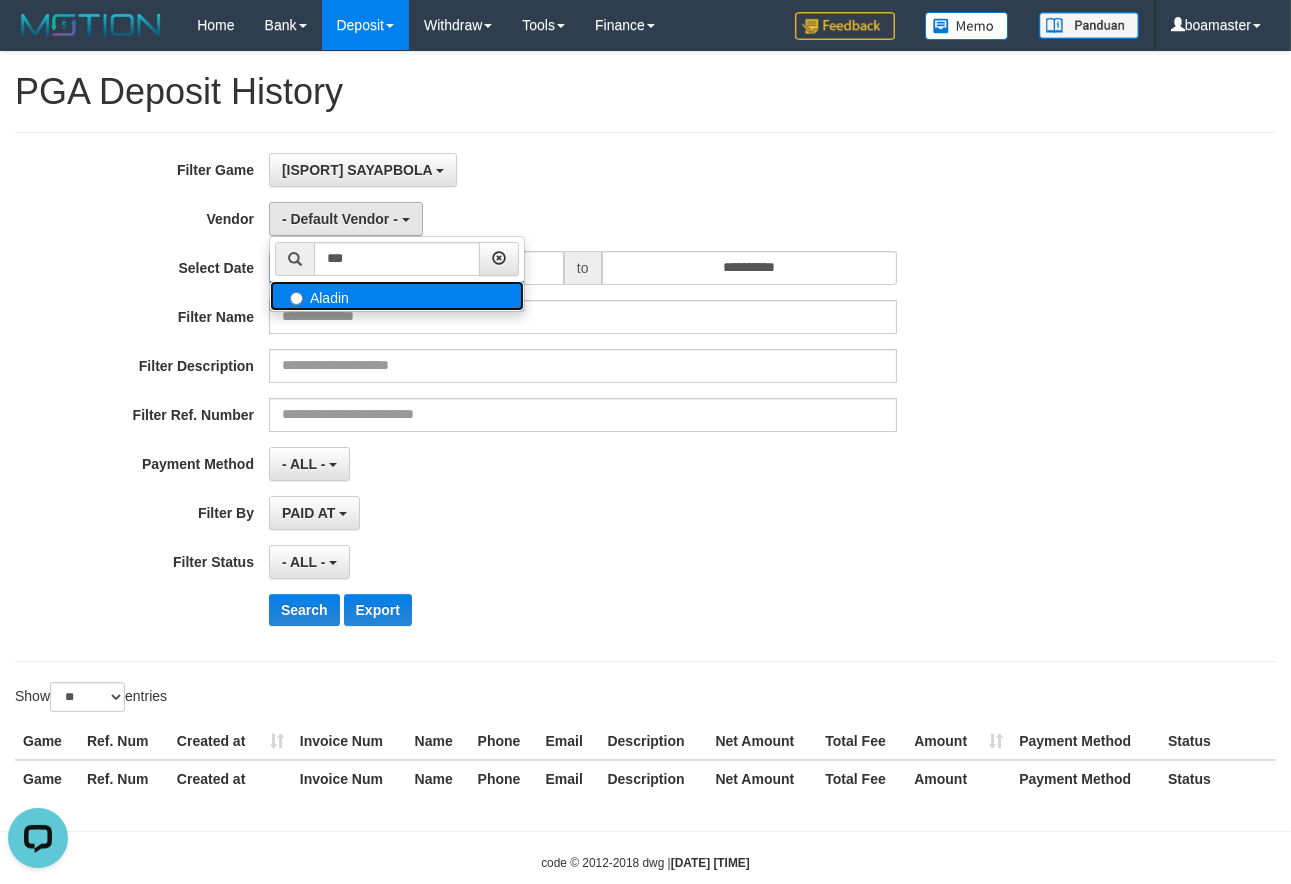 click on "Aladin" at bounding box center (397, 296) 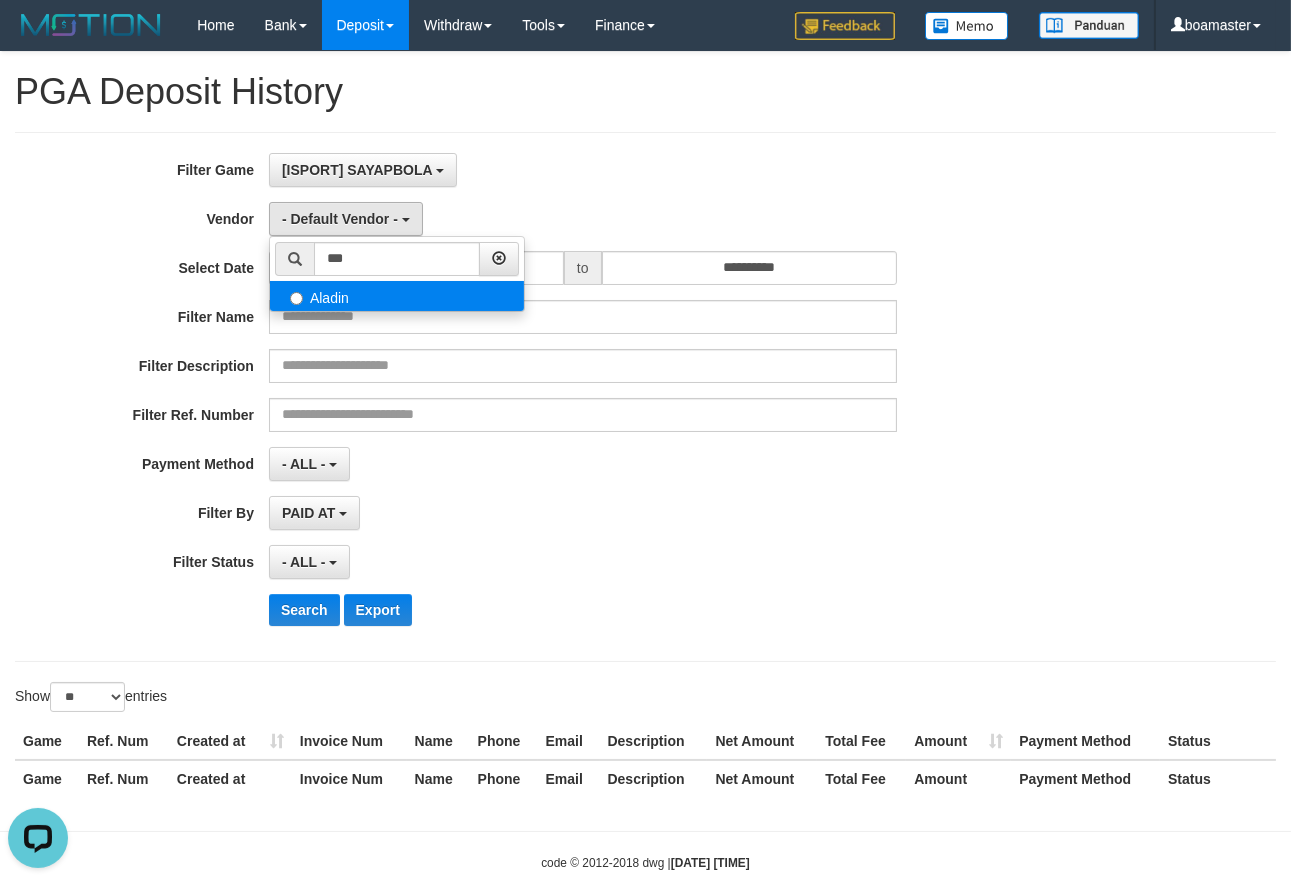 select on "**********" 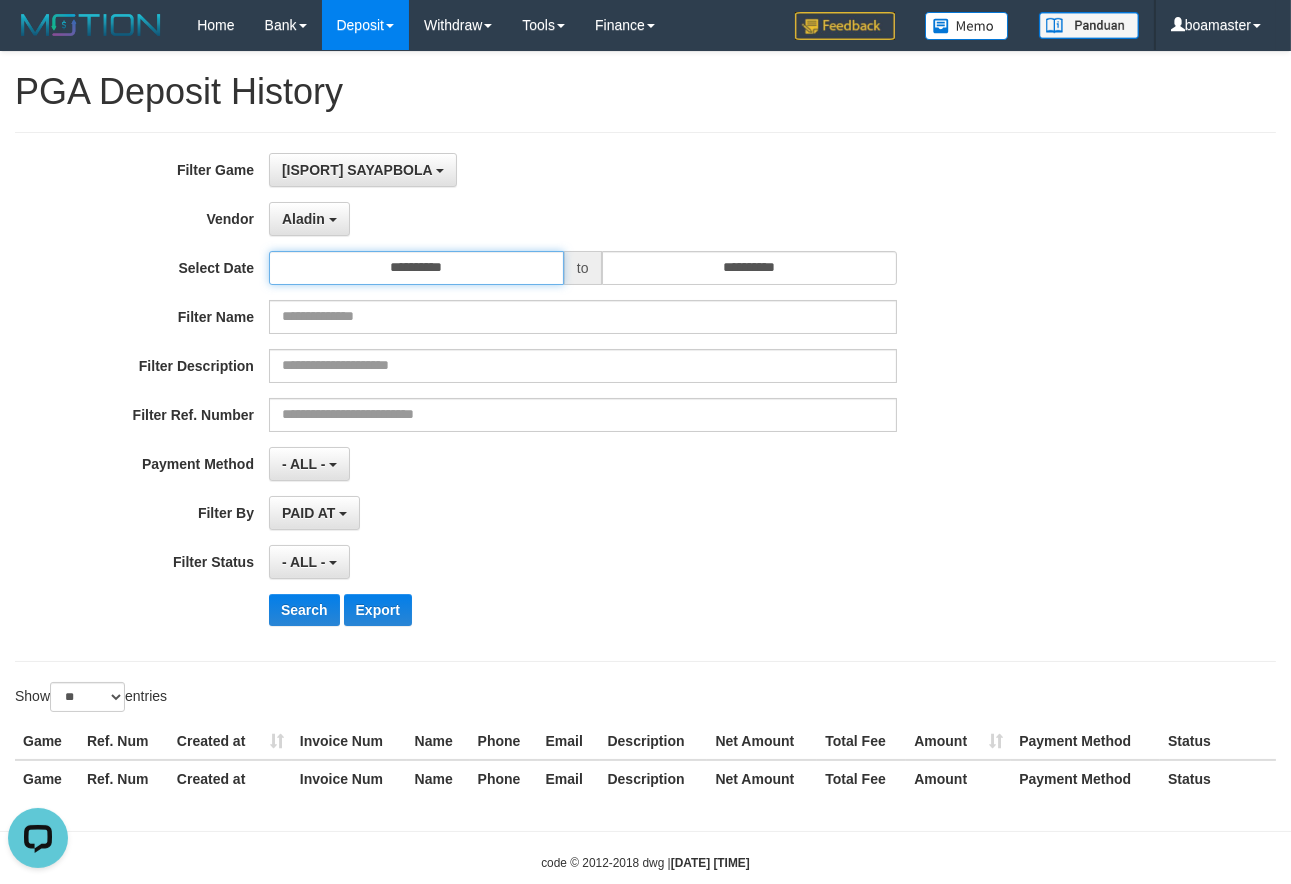 click on "**********" at bounding box center (416, 268) 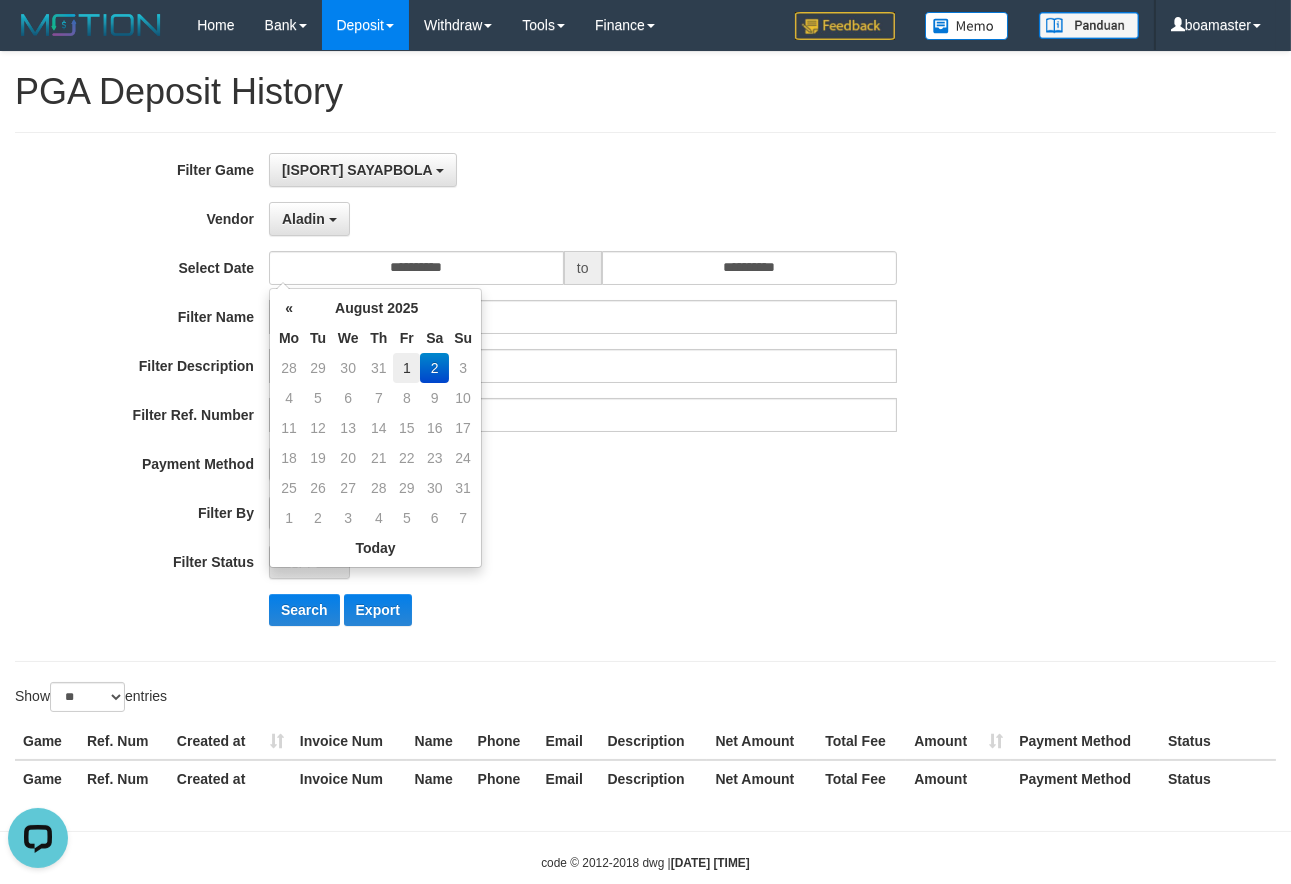 click on "1" at bounding box center [406, 368] 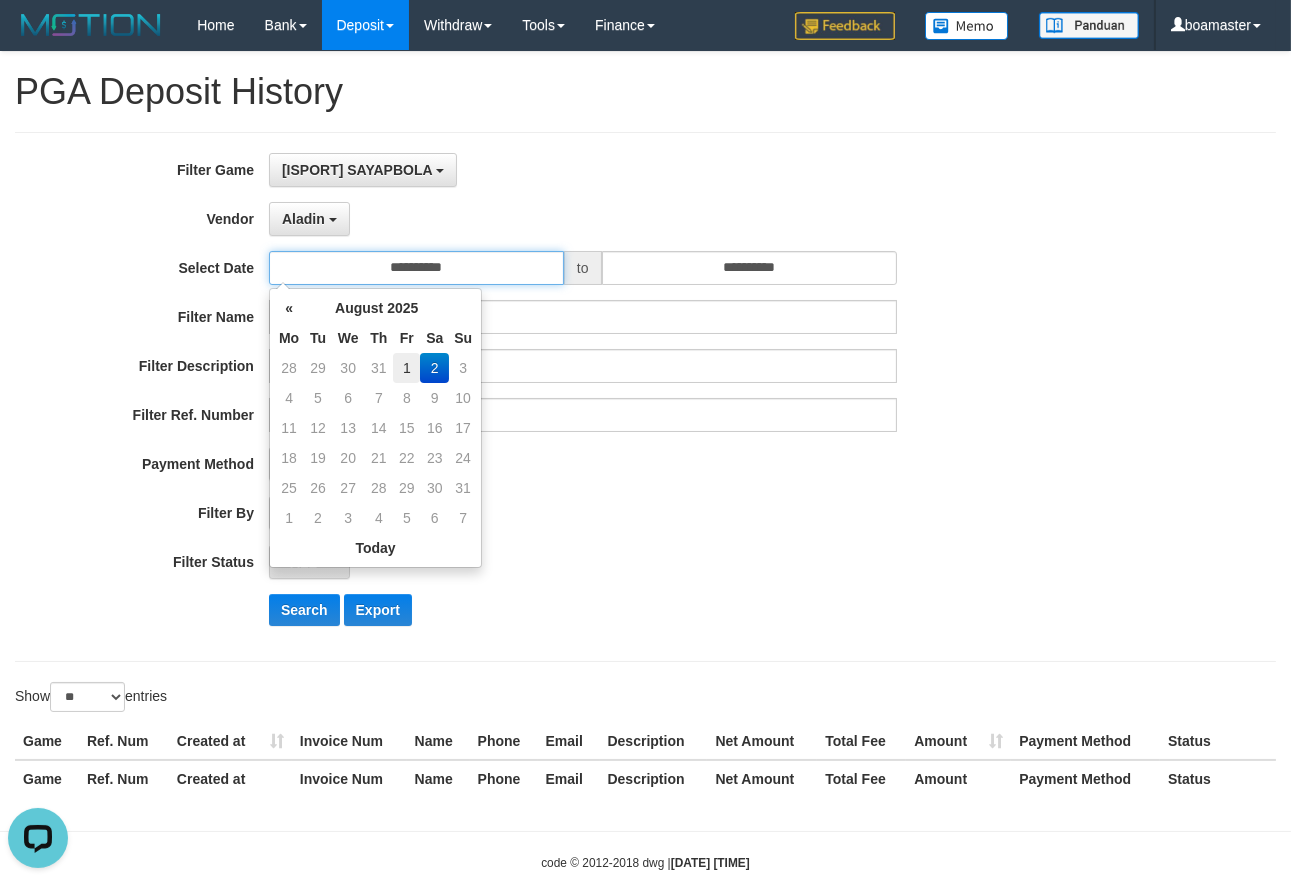 type on "**********" 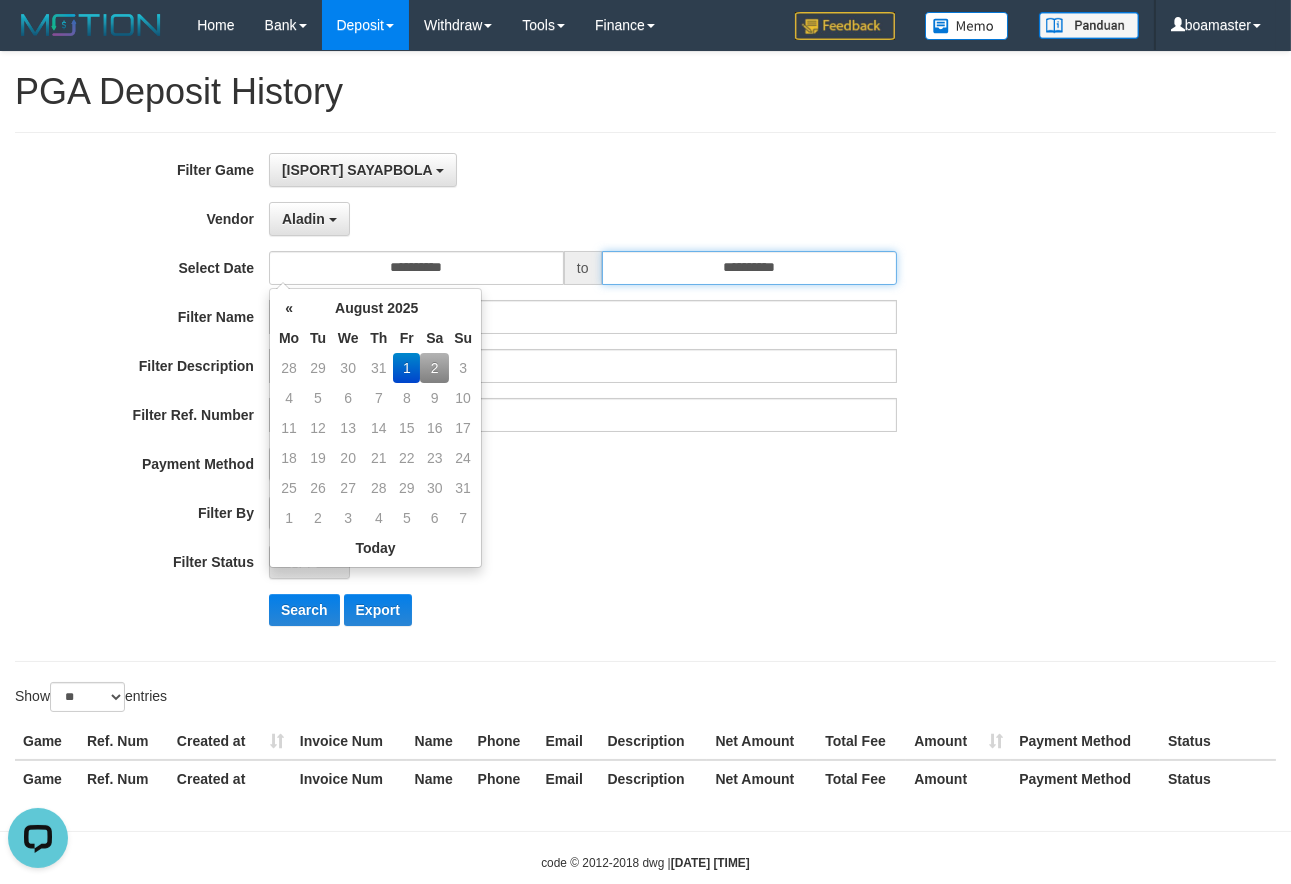 click on "**********" at bounding box center (749, 268) 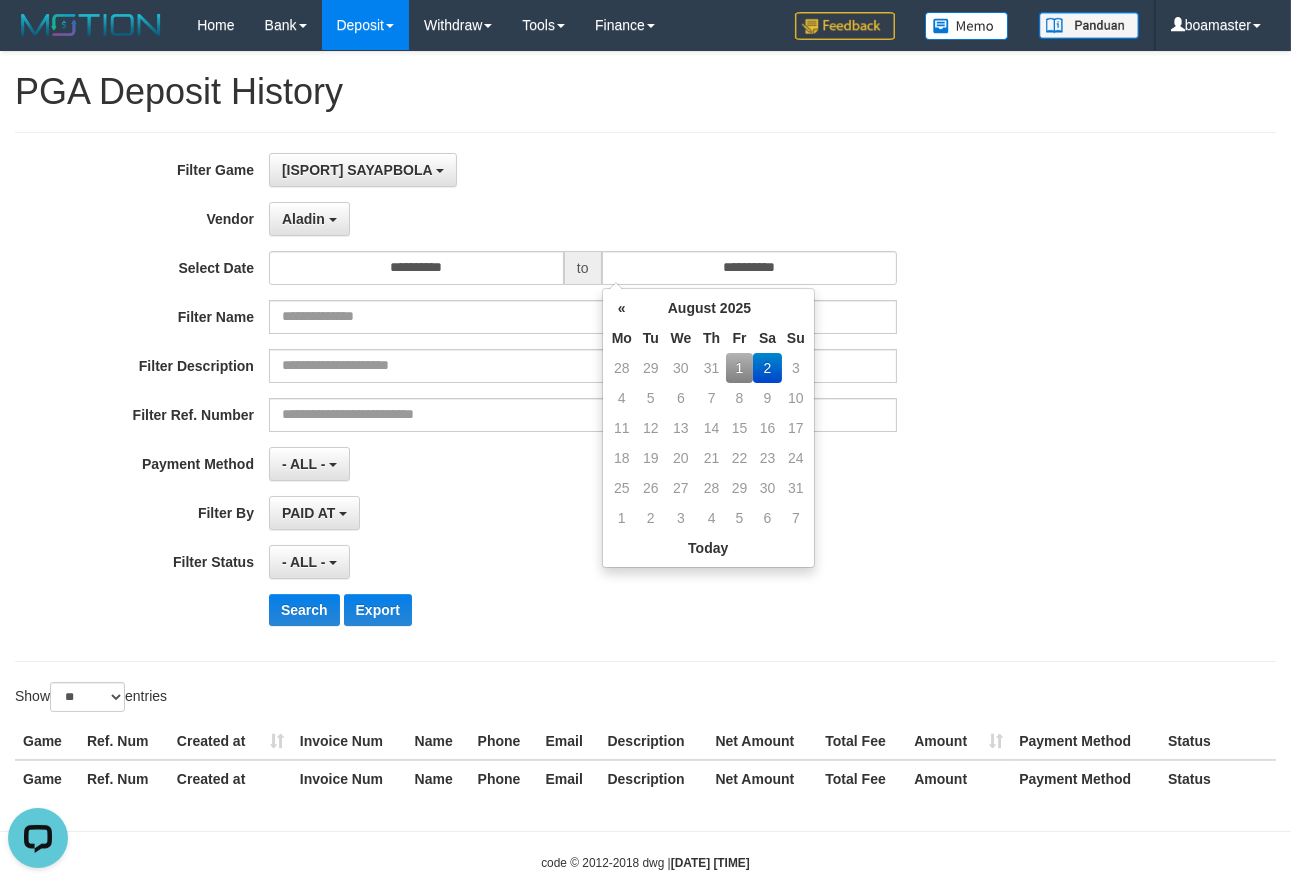 click on "1" at bounding box center (739, 368) 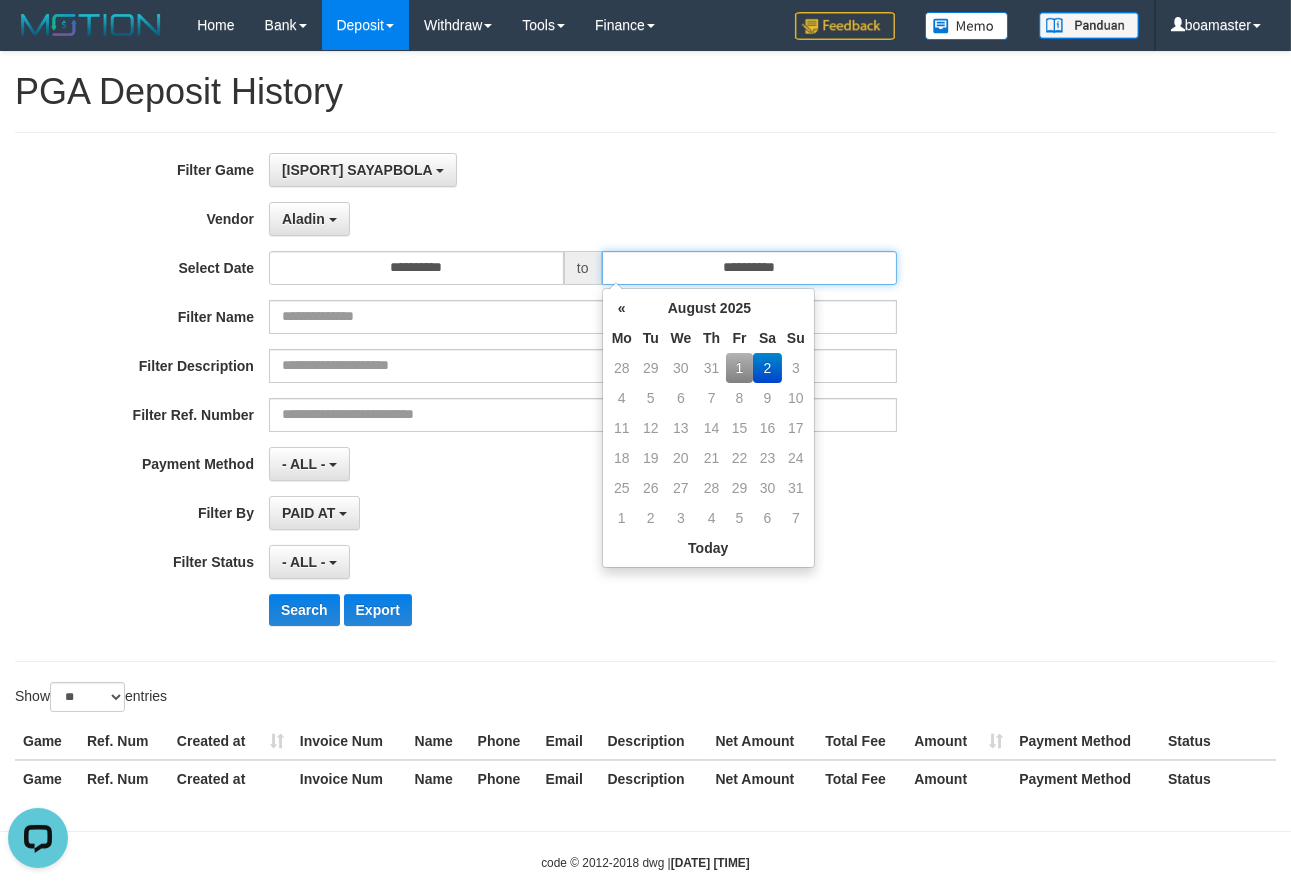 type on "**********" 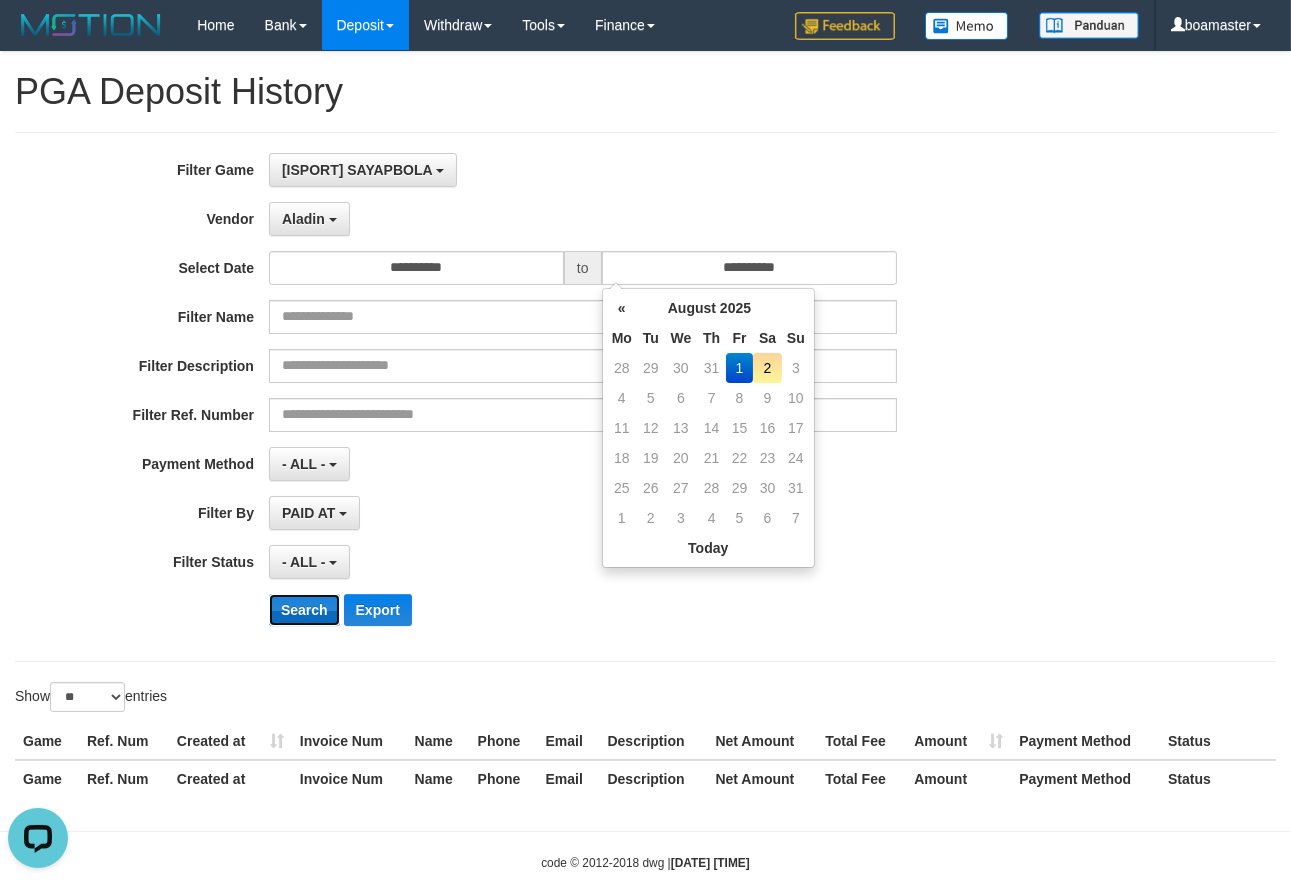 click on "Search" at bounding box center (304, 610) 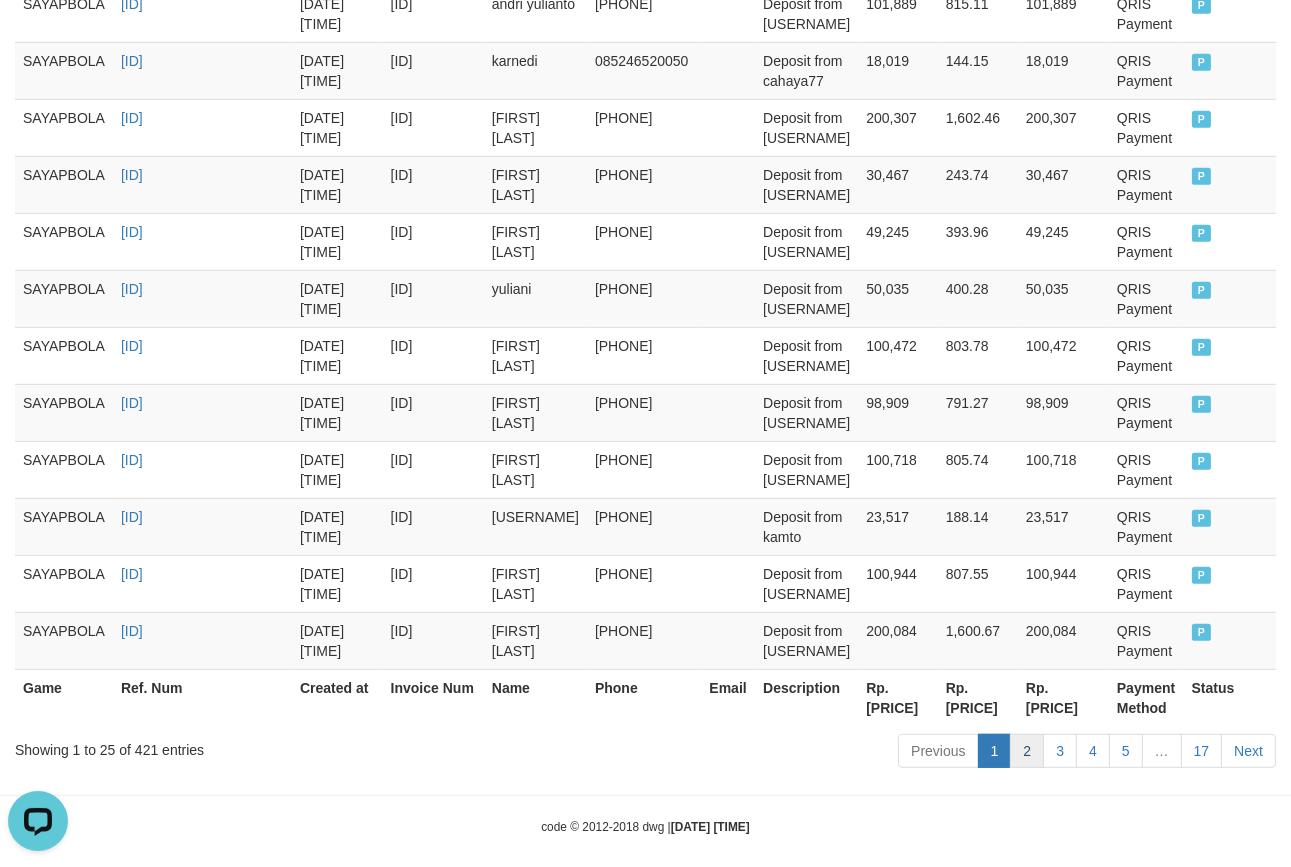 scroll, scrollTop: 1557, scrollLeft: 0, axis: vertical 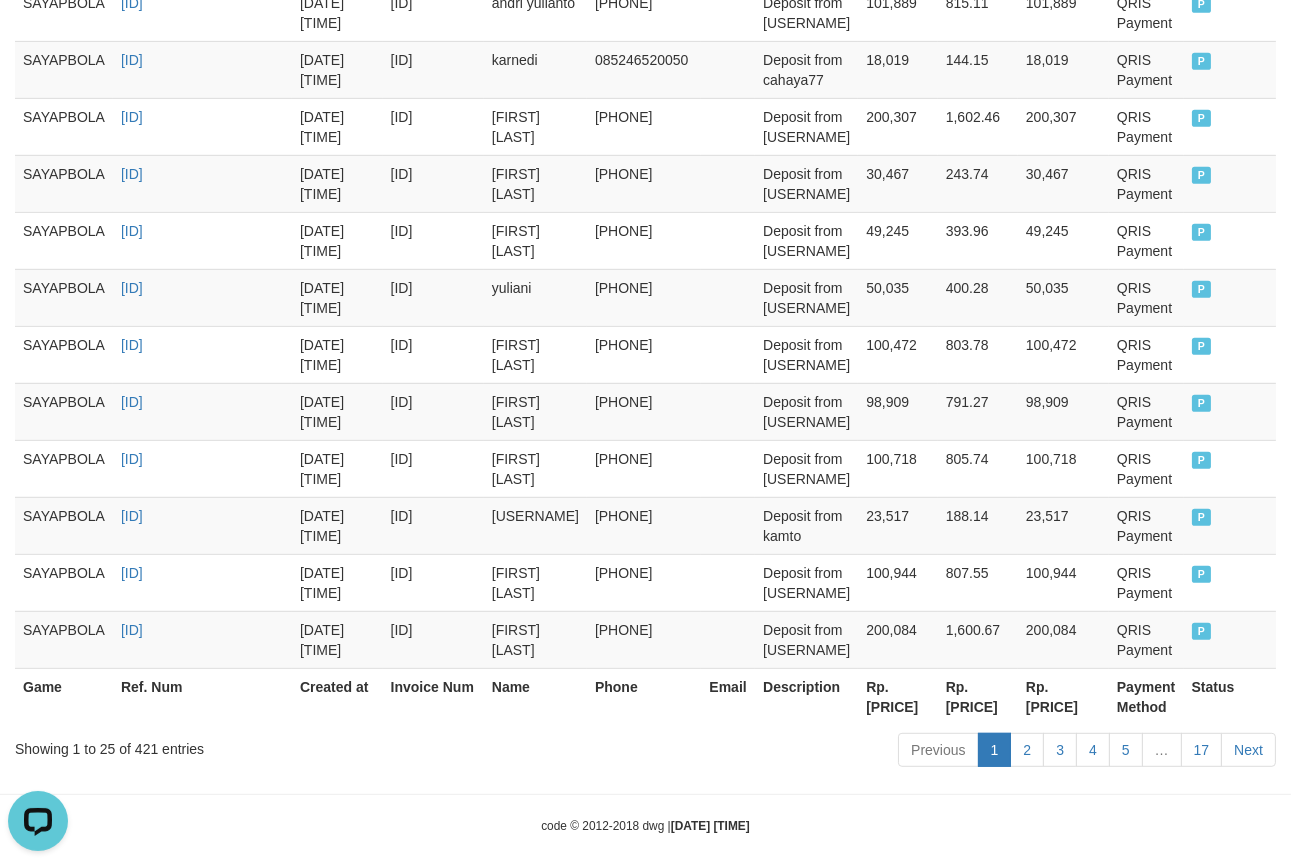 click on "Rp. [PRICE]" at bounding box center [898, 696] 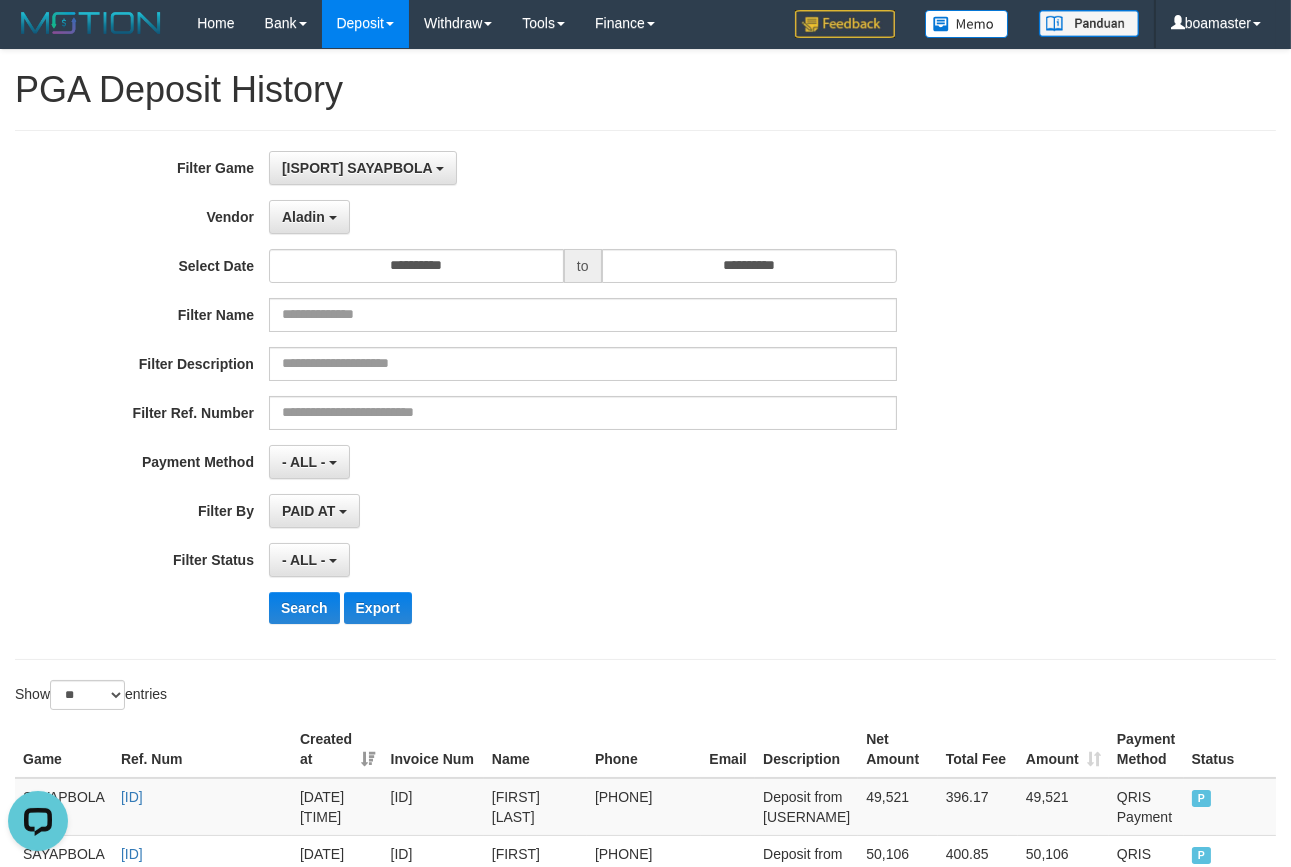 scroll, scrollTop: 0, scrollLeft: 0, axis: both 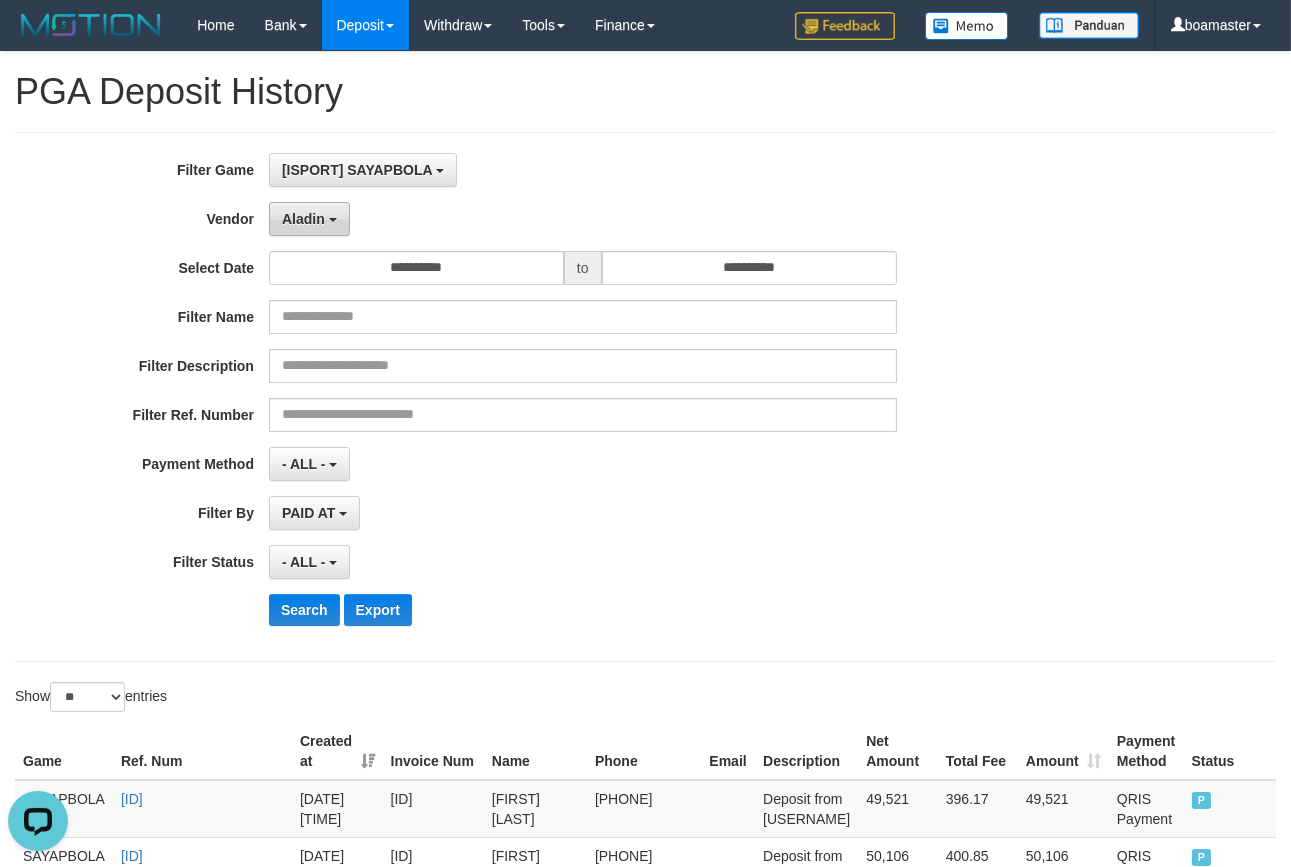 click on "Aladin" at bounding box center [309, 219] 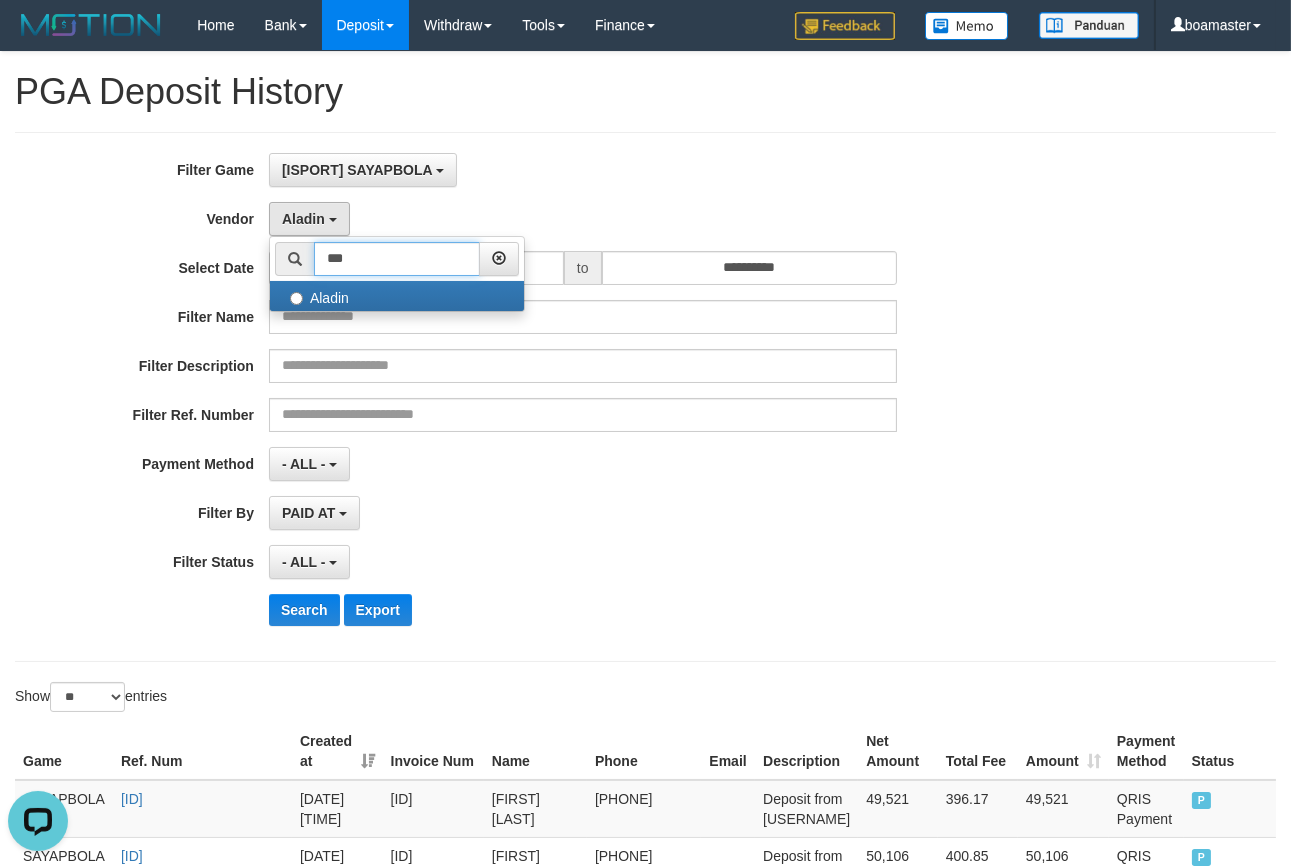 drag, startPoint x: 380, startPoint y: 262, endPoint x: 291, endPoint y: 257, distance: 89.140335 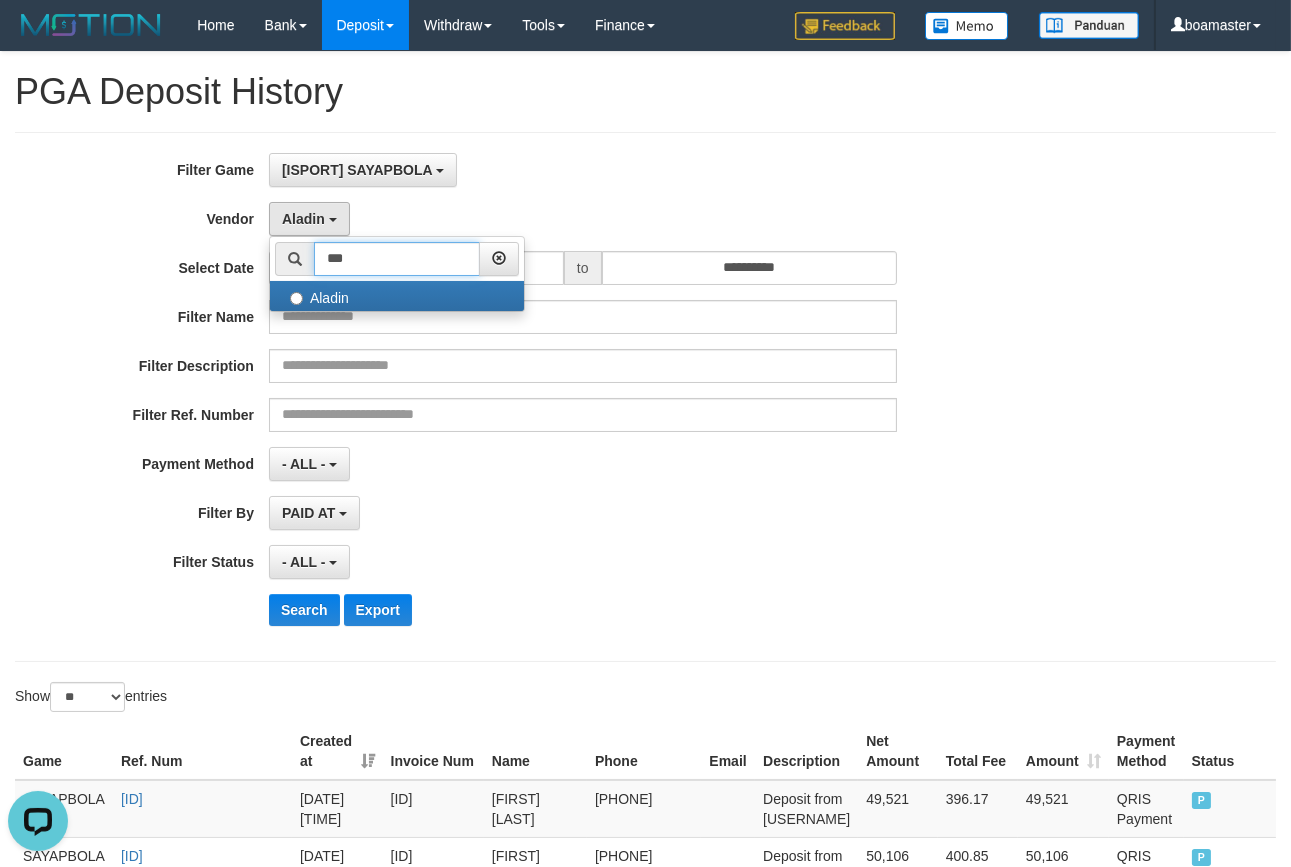 click on "***" at bounding box center [397, 259] 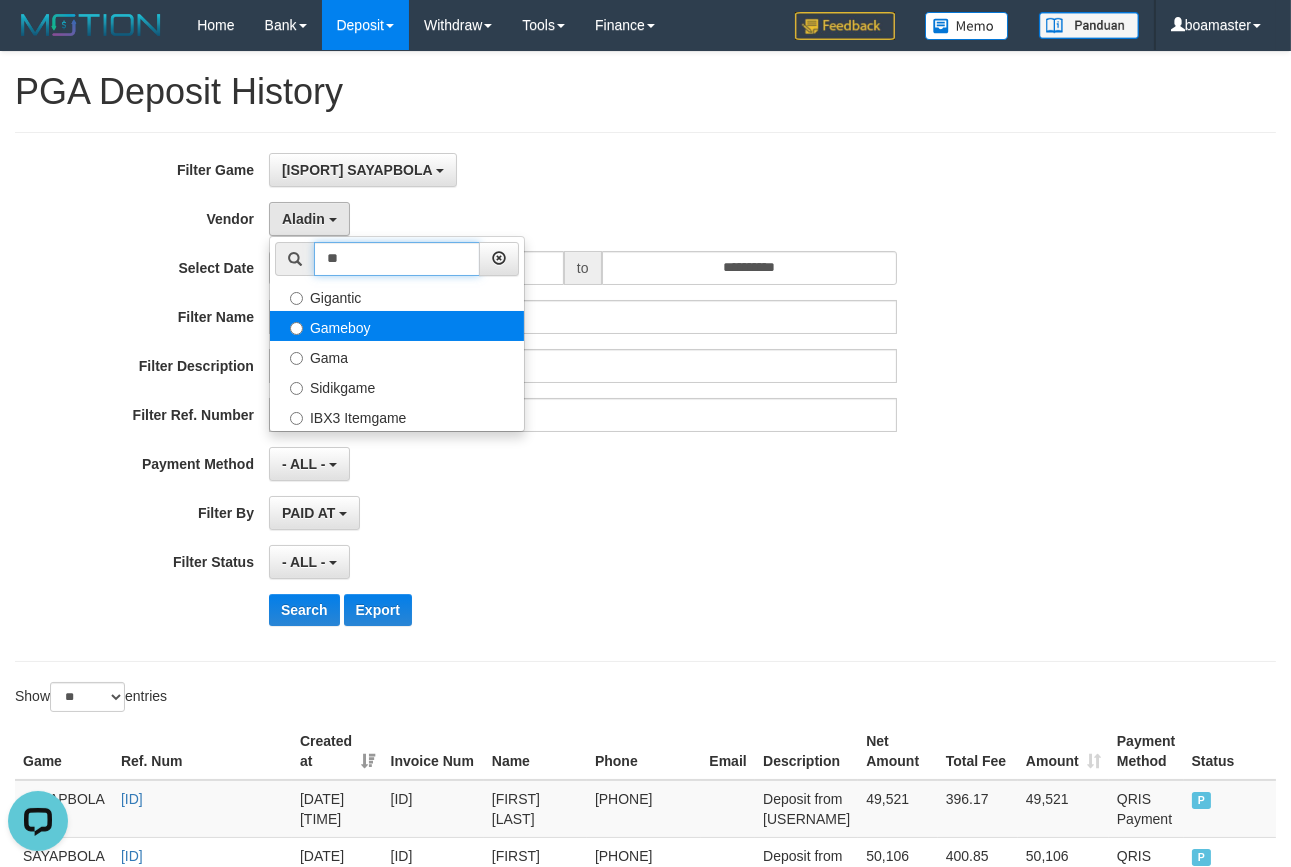 type on "**" 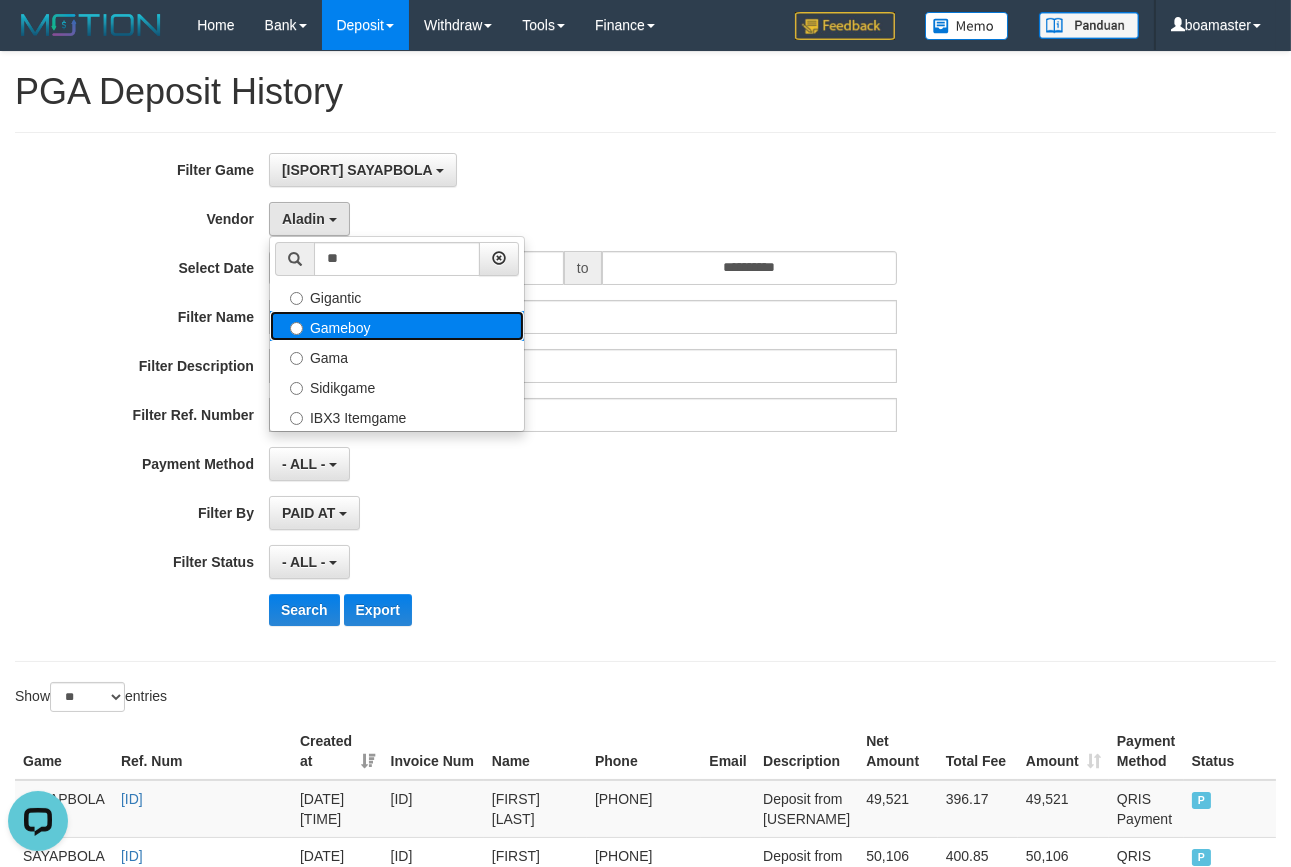 click on "Gameboy" at bounding box center [397, 326] 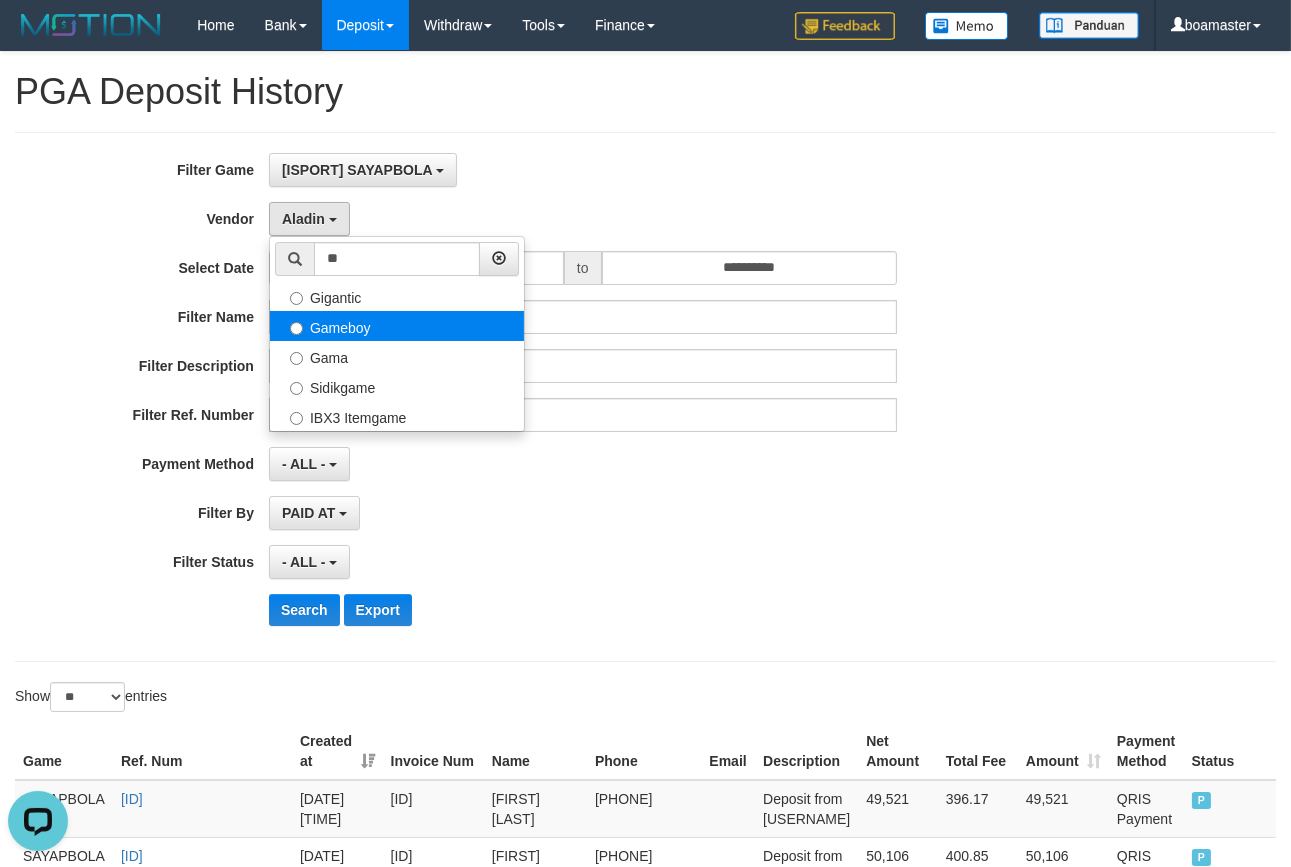 select on "**********" 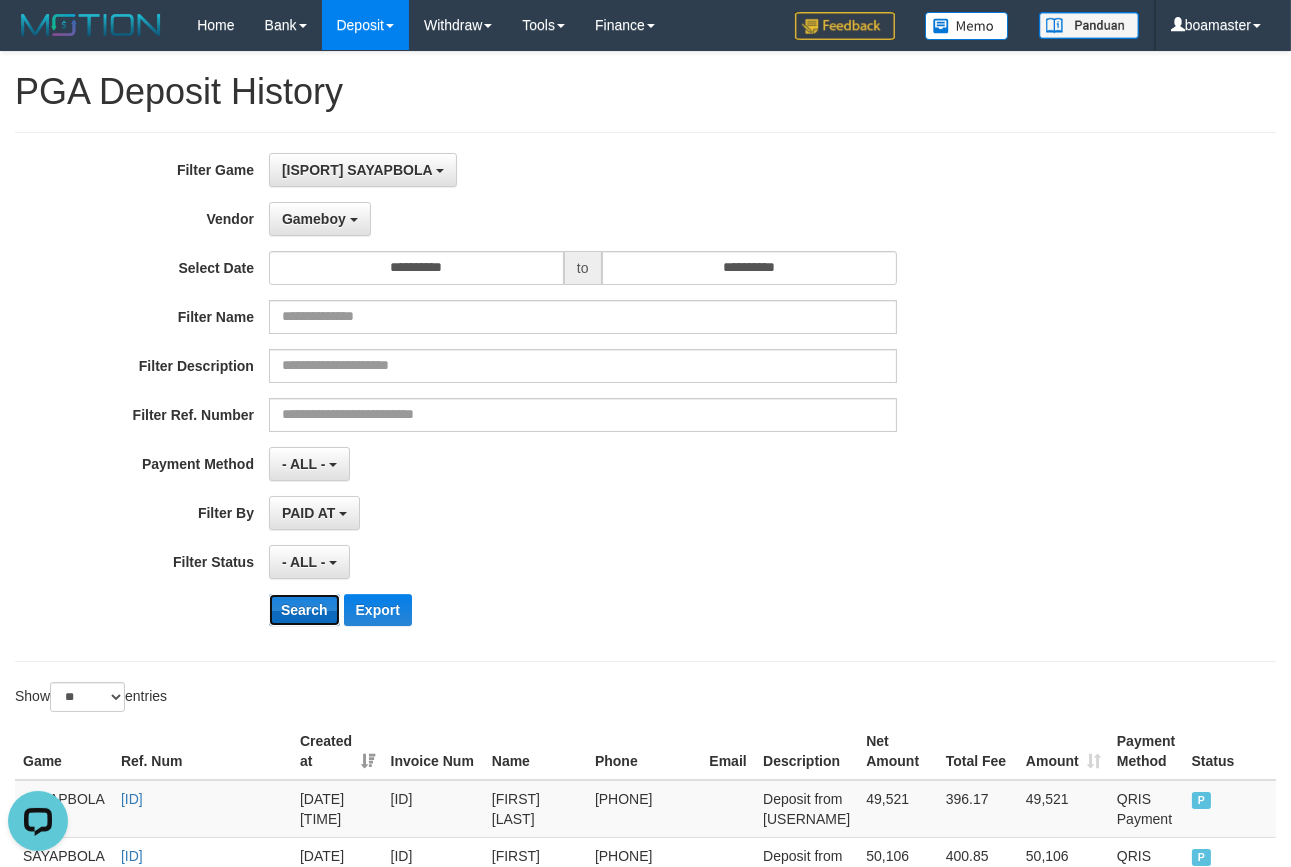 click on "Search" at bounding box center [304, 610] 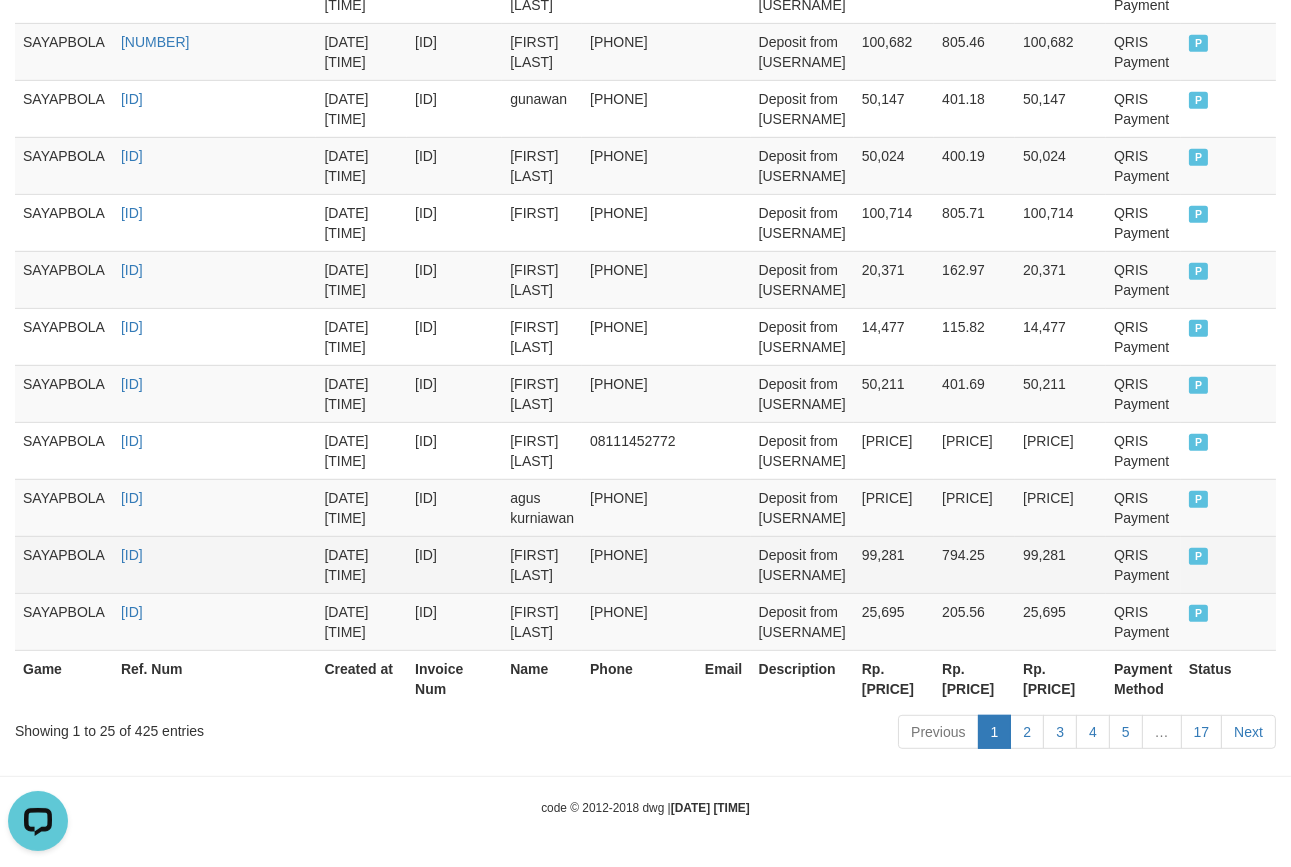 scroll, scrollTop: 1916, scrollLeft: 0, axis: vertical 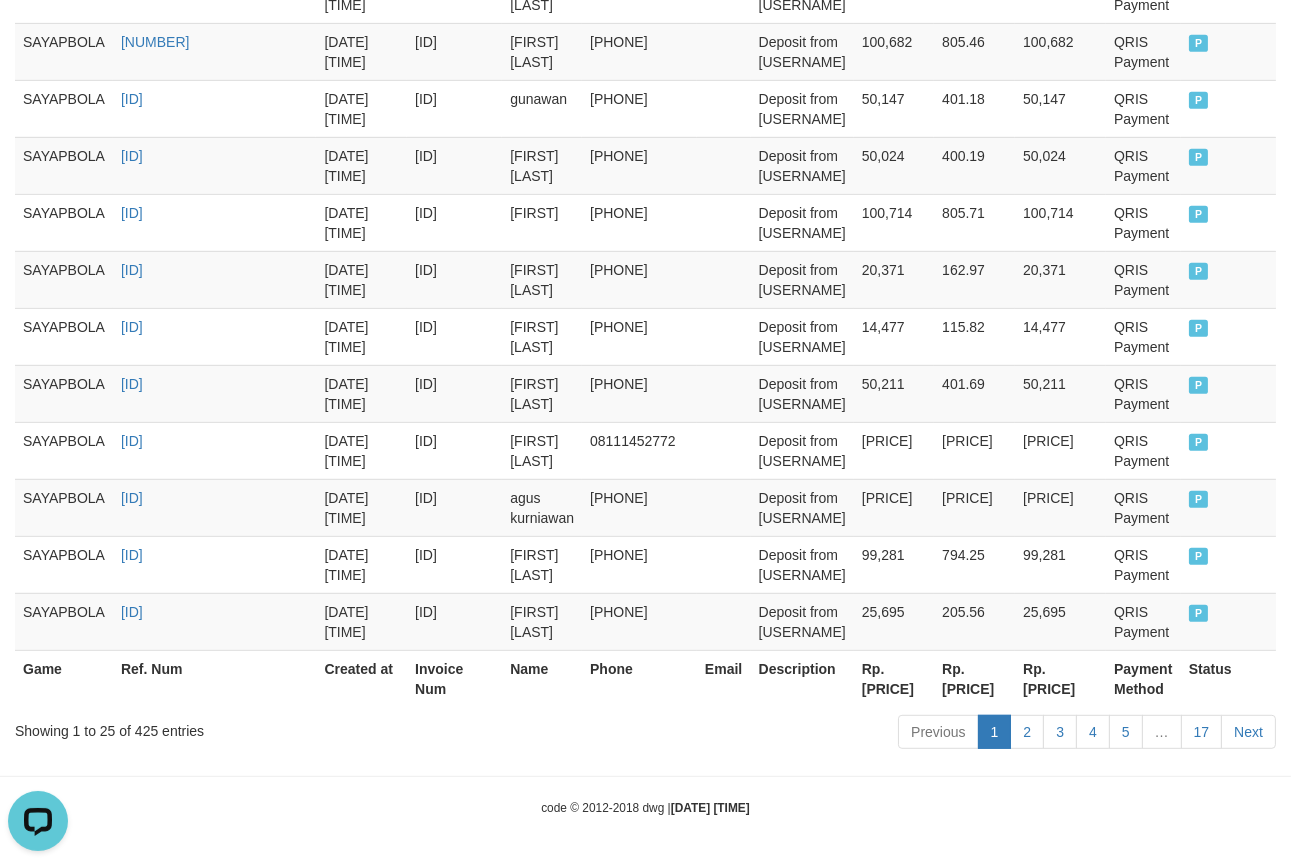 click on "Rp. [PRICE]" at bounding box center (894, 678) 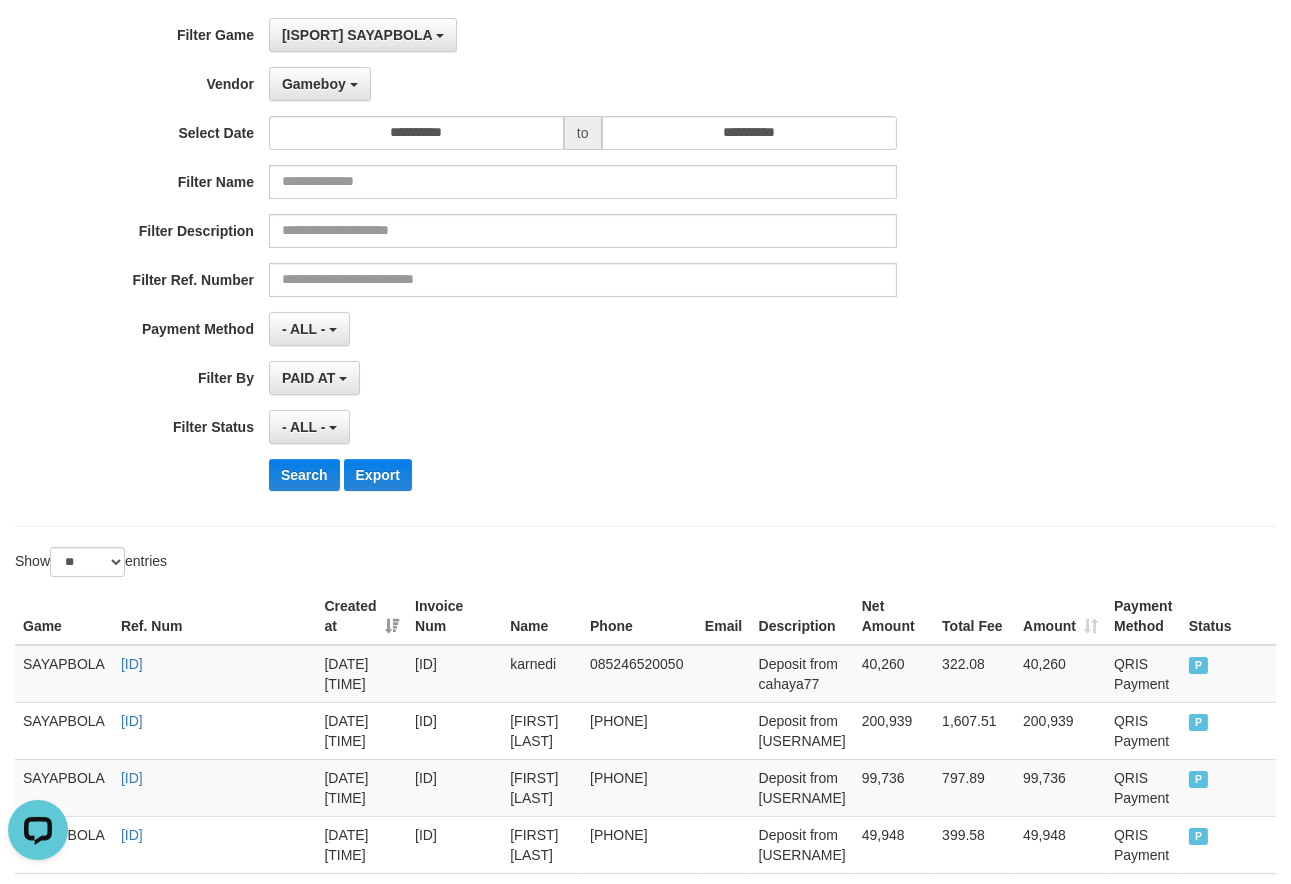 scroll, scrollTop: 0, scrollLeft: 0, axis: both 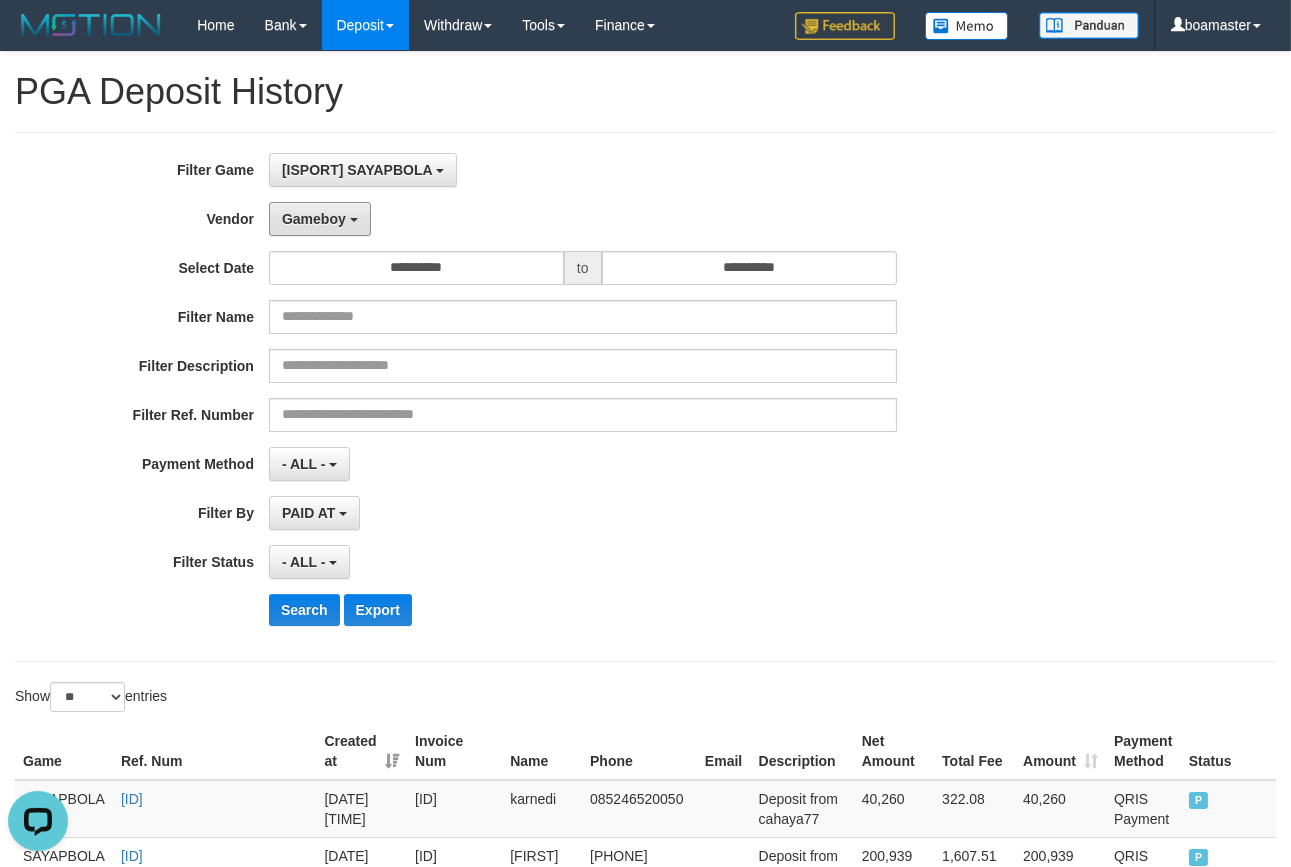 drag, startPoint x: 341, startPoint y: 207, endPoint x: 383, endPoint y: 246, distance: 57.31492 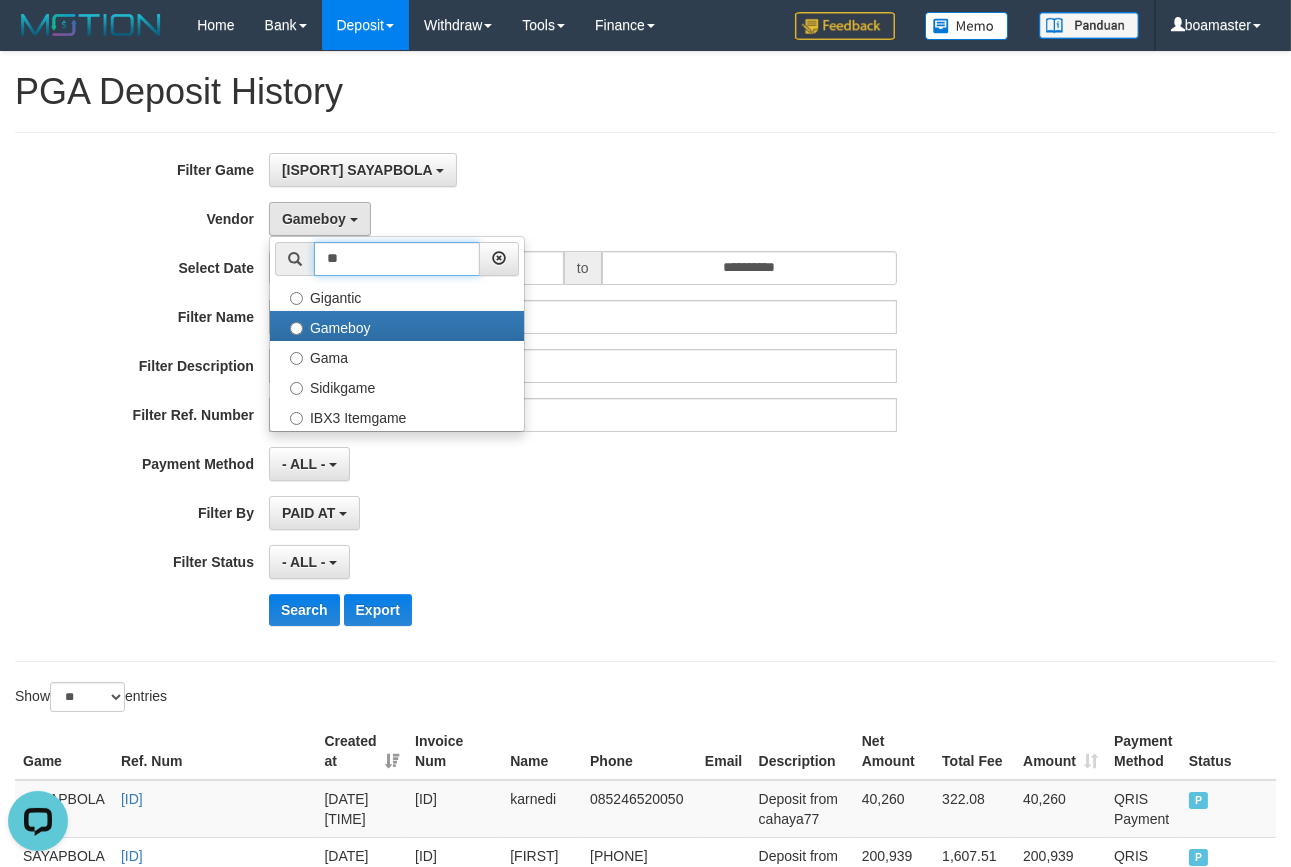 click on "**" at bounding box center (397, 259) 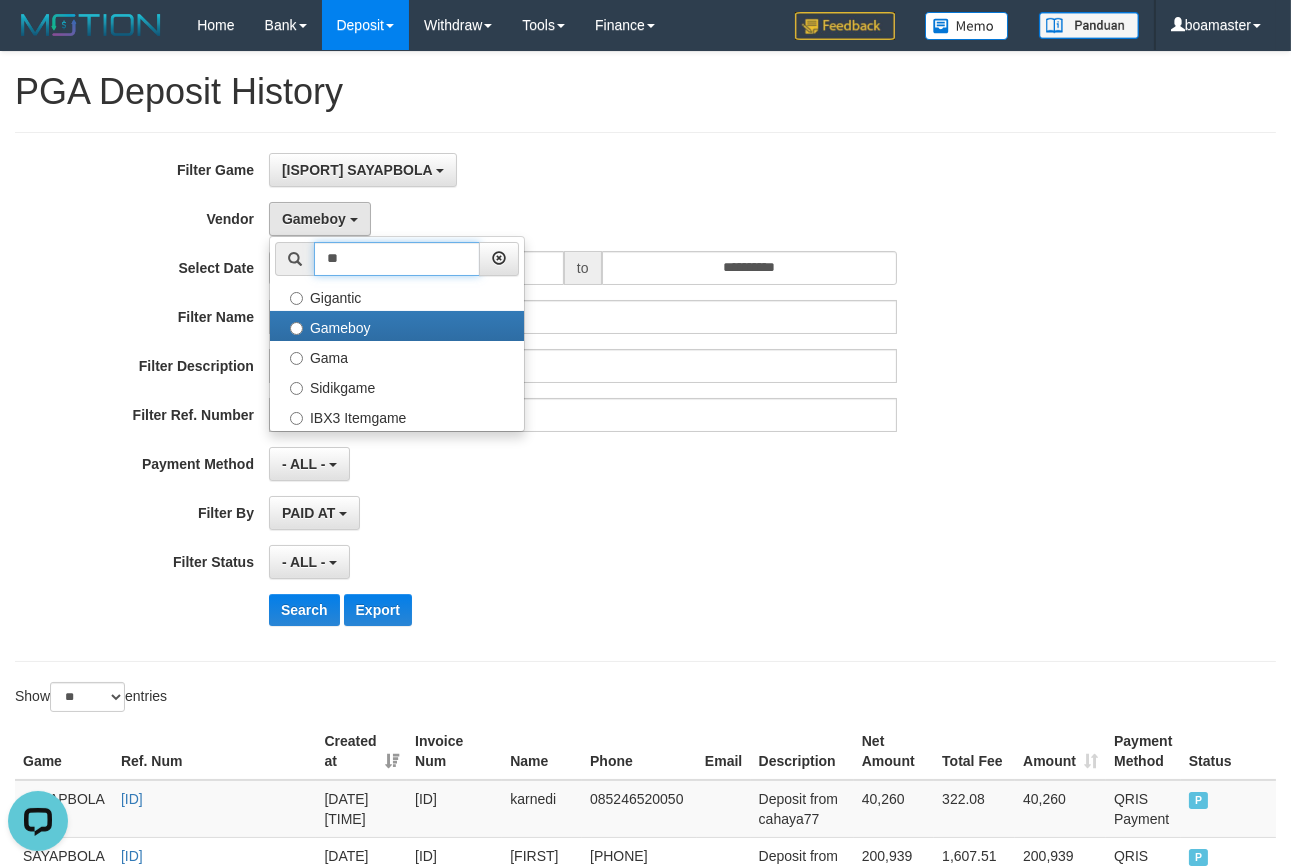 type on "*" 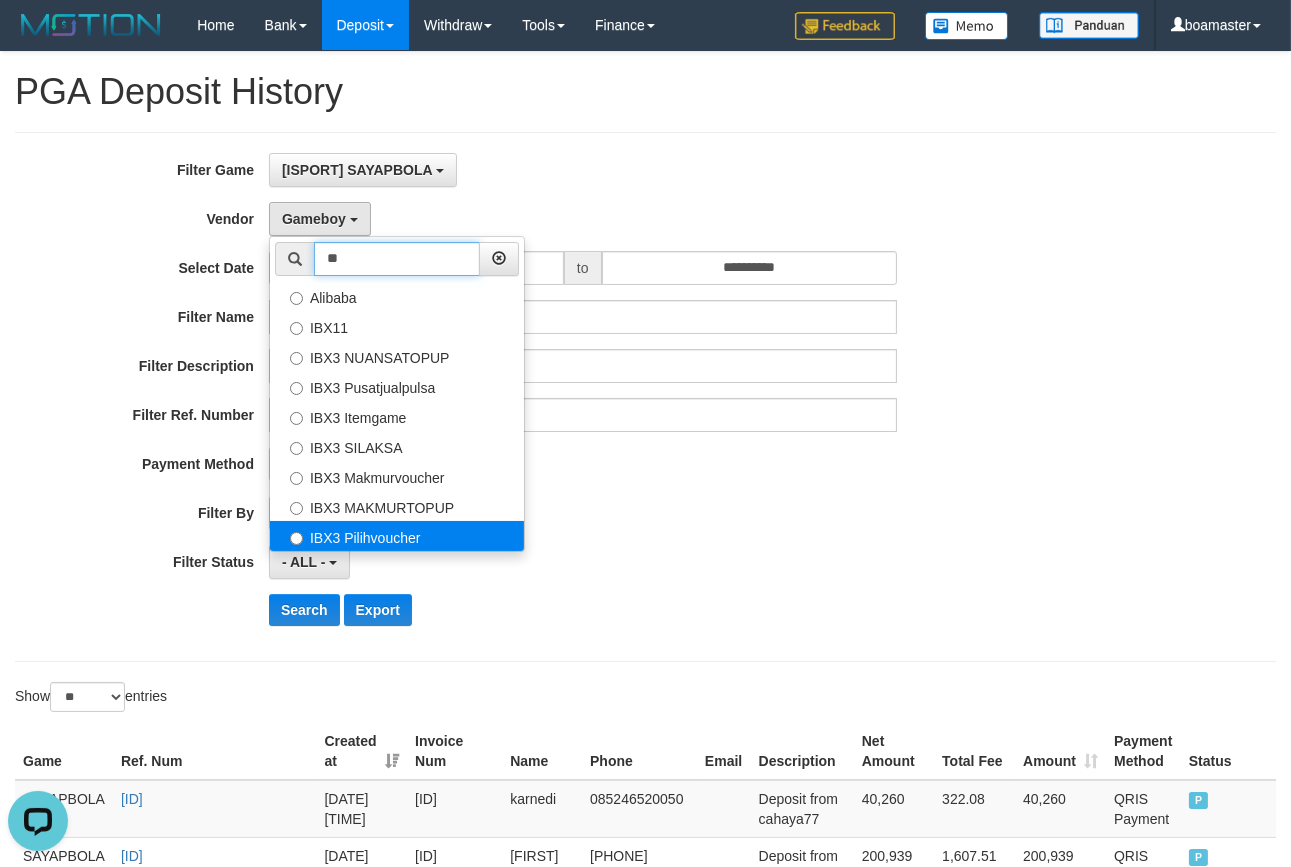 type on "**" 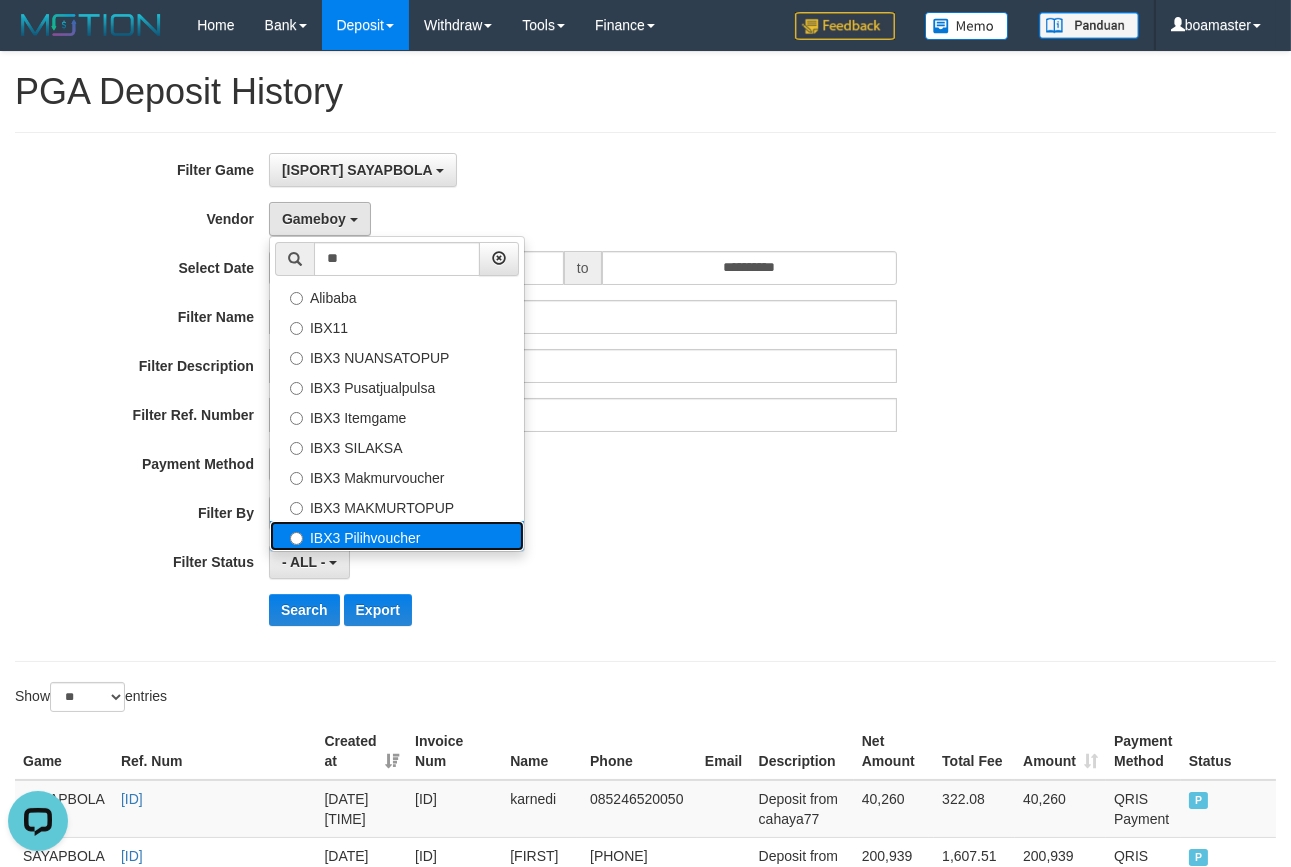 click on "IBX3 Pilihvoucher" at bounding box center (397, 536) 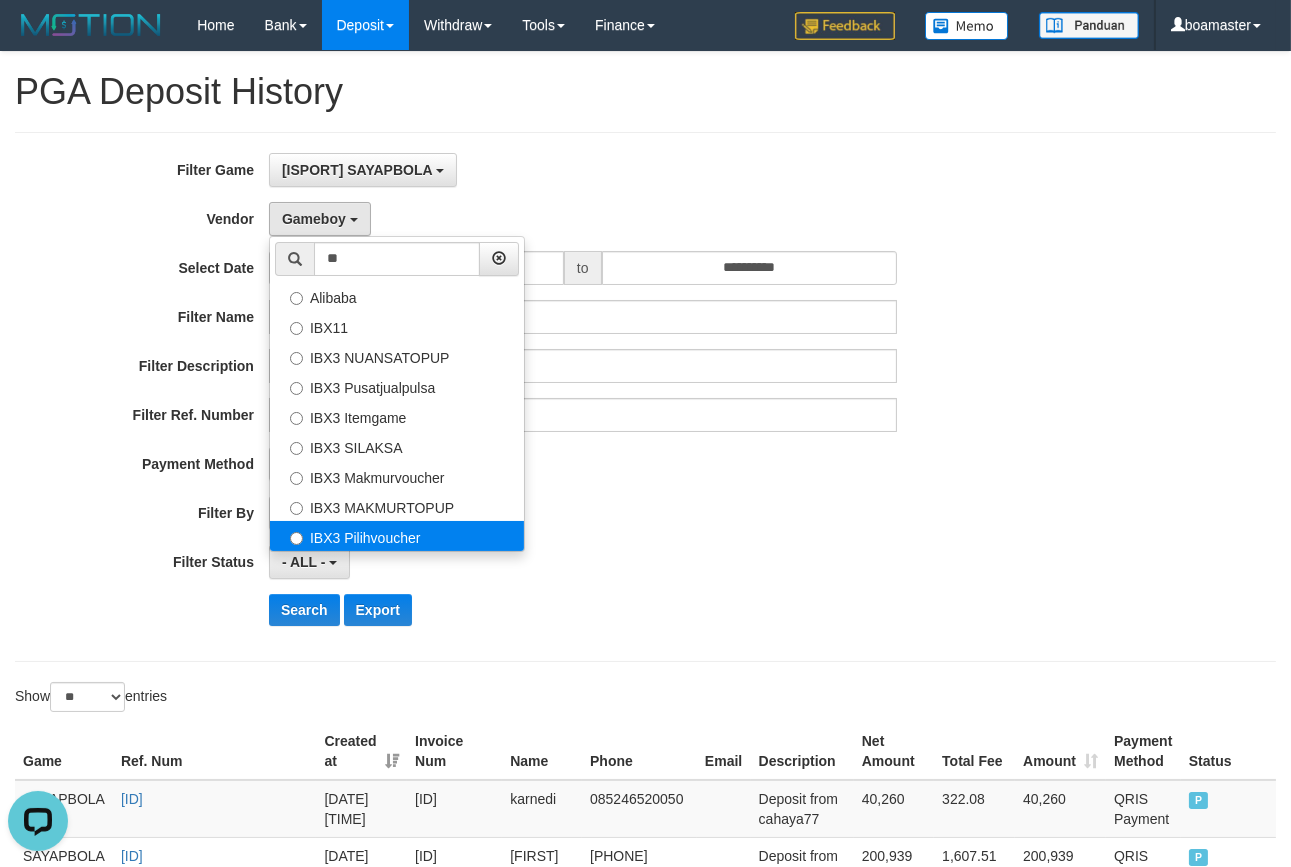 select on "**********" 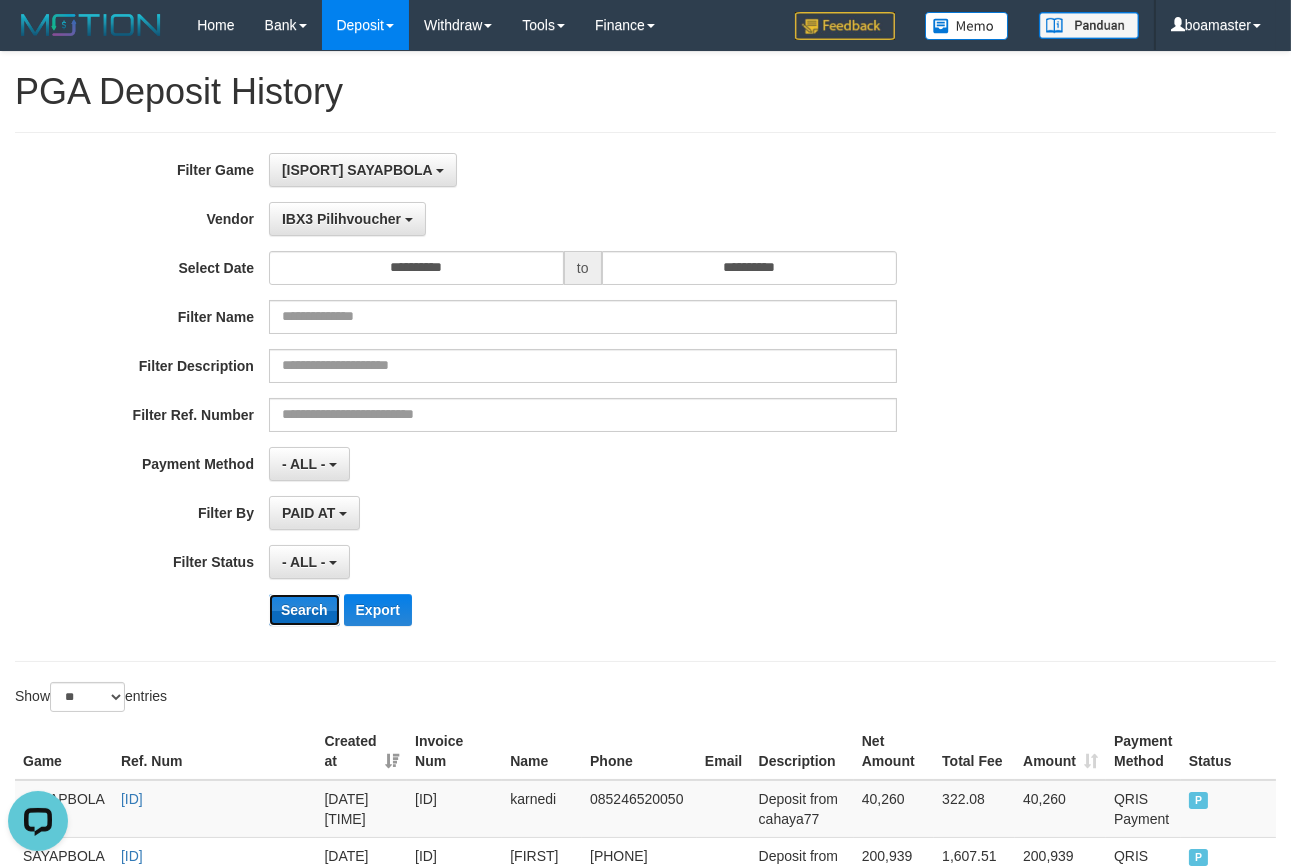 click on "Search" at bounding box center [304, 610] 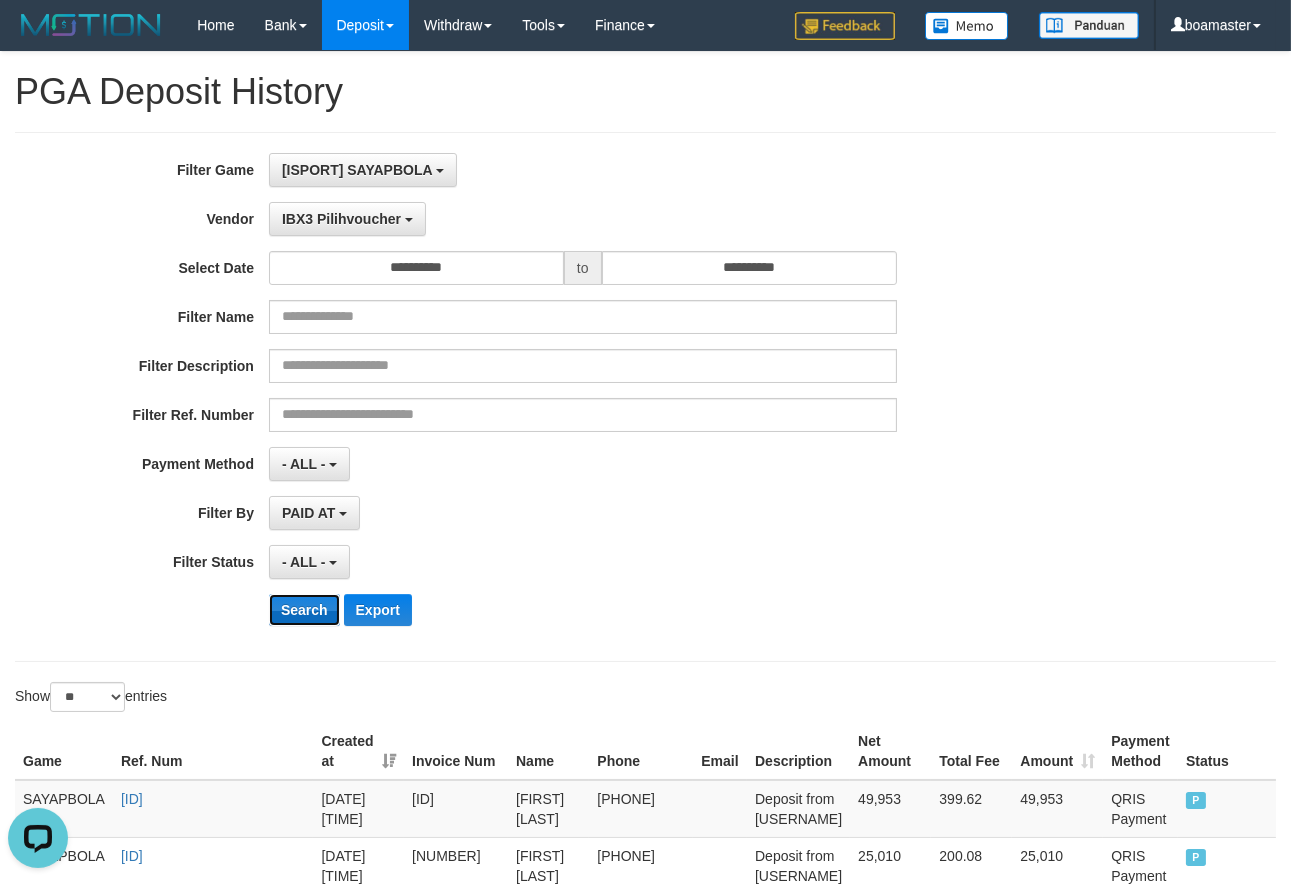 click on "Search" at bounding box center [304, 610] 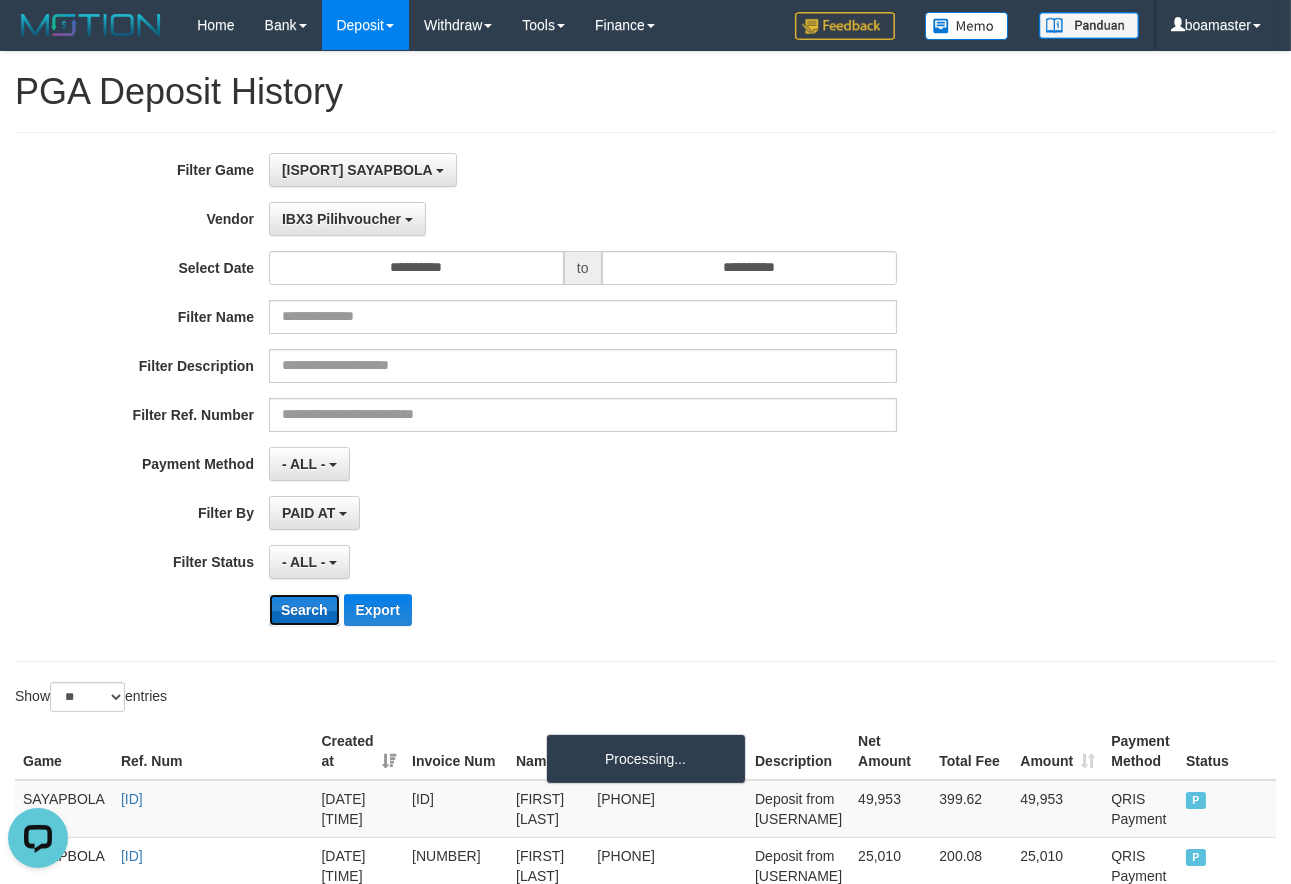 click on "Search" at bounding box center [304, 610] 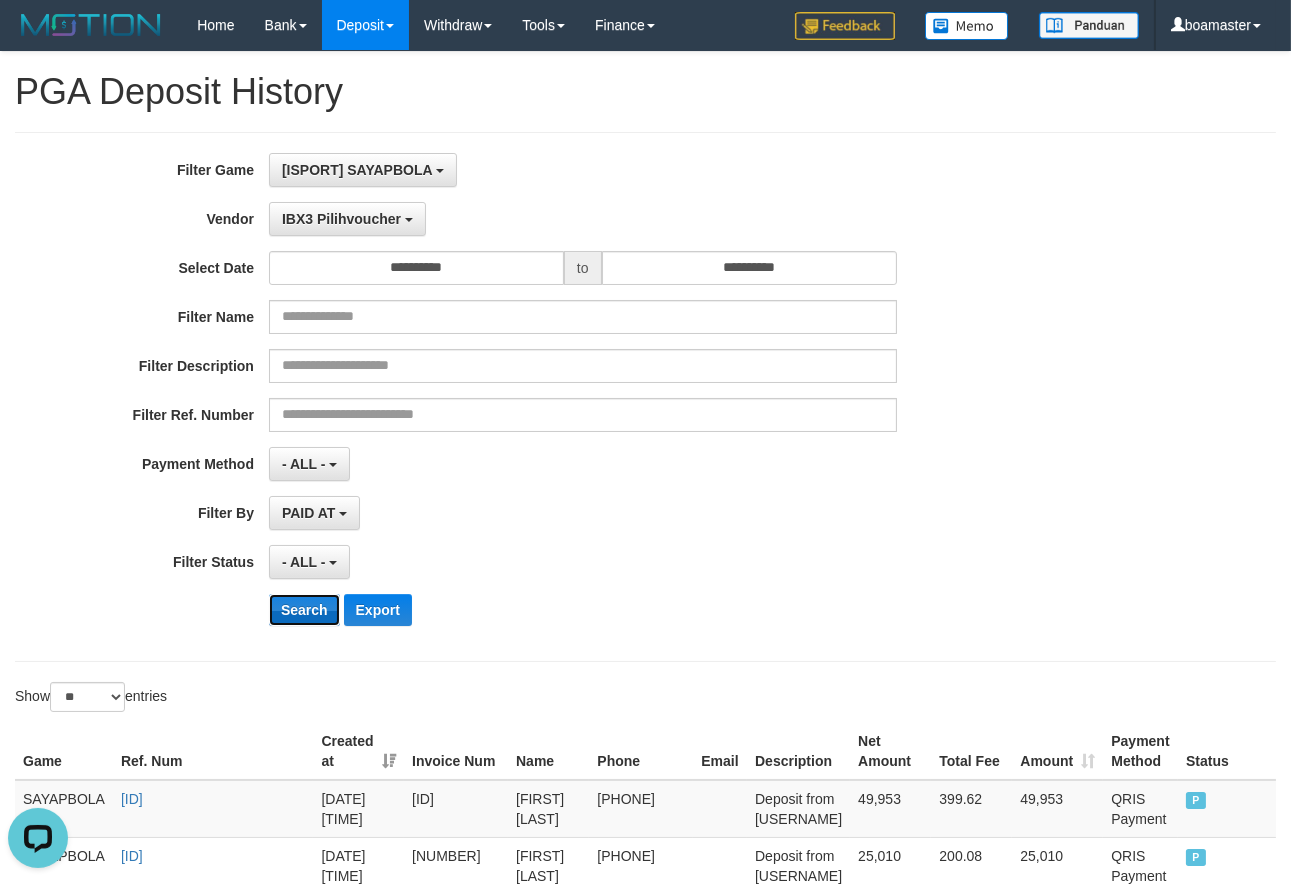 click on "Search" at bounding box center [304, 610] 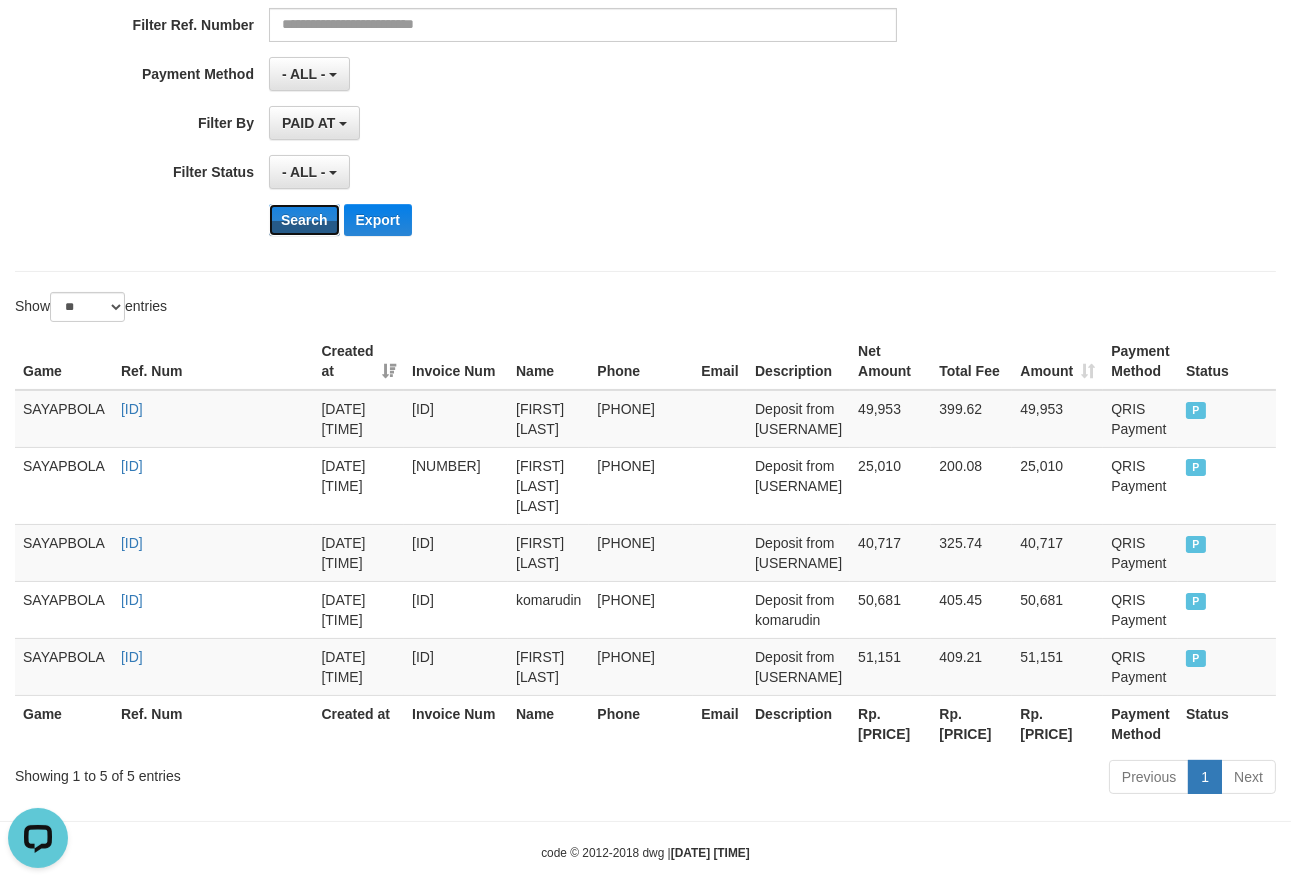 scroll, scrollTop: 500, scrollLeft: 0, axis: vertical 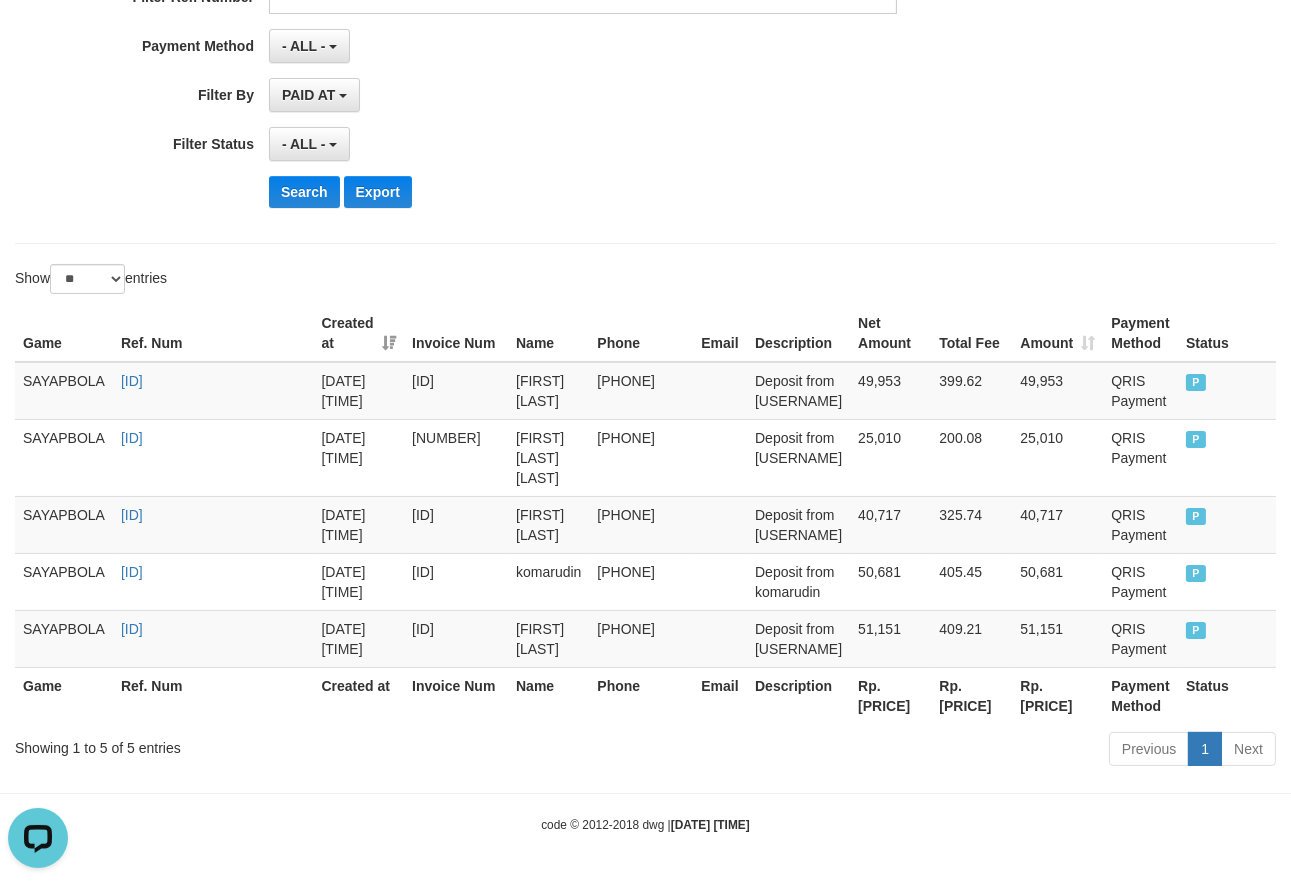 click on "Rp. [PRICE]" at bounding box center (890, 695) 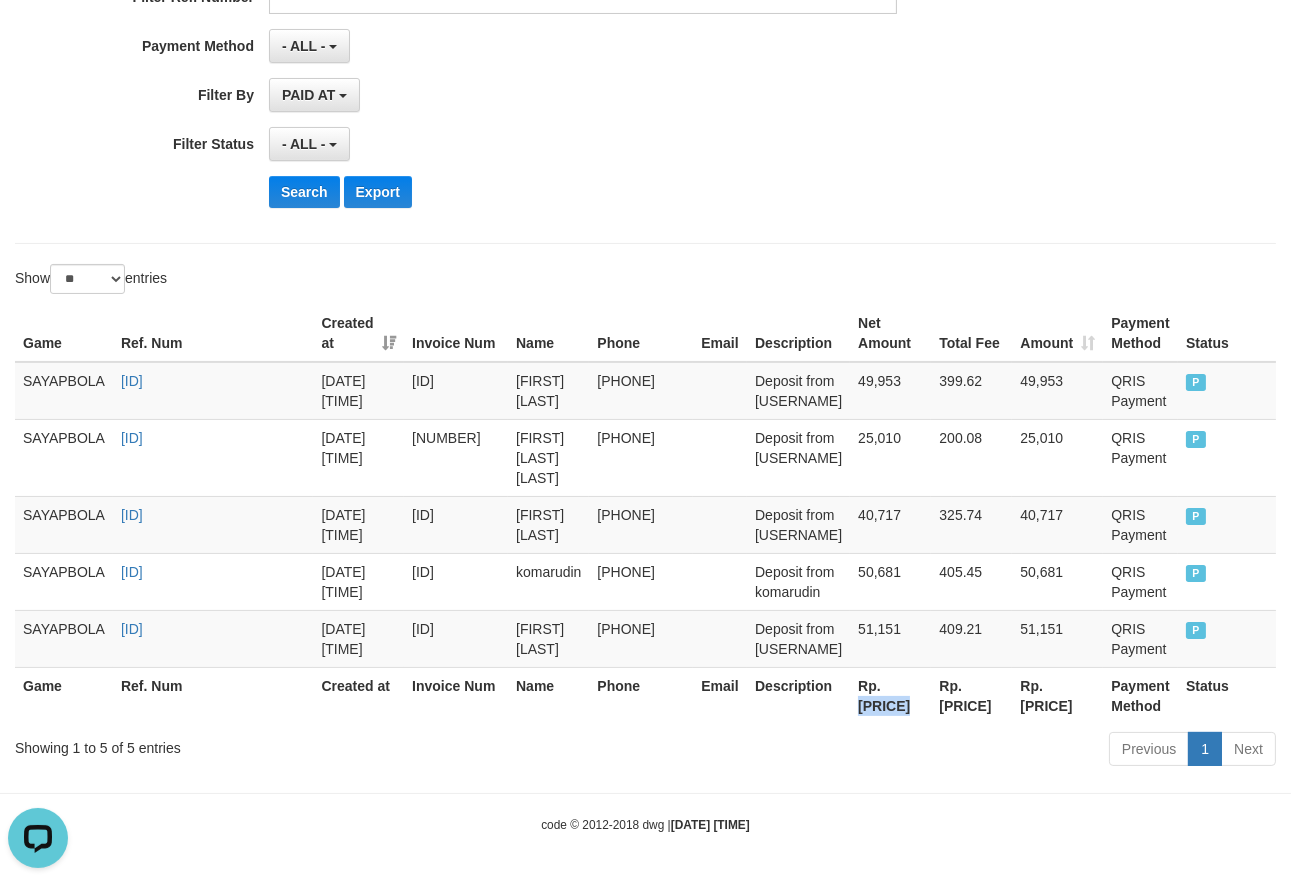 click on "Rp. [PRICE]" at bounding box center (890, 695) 